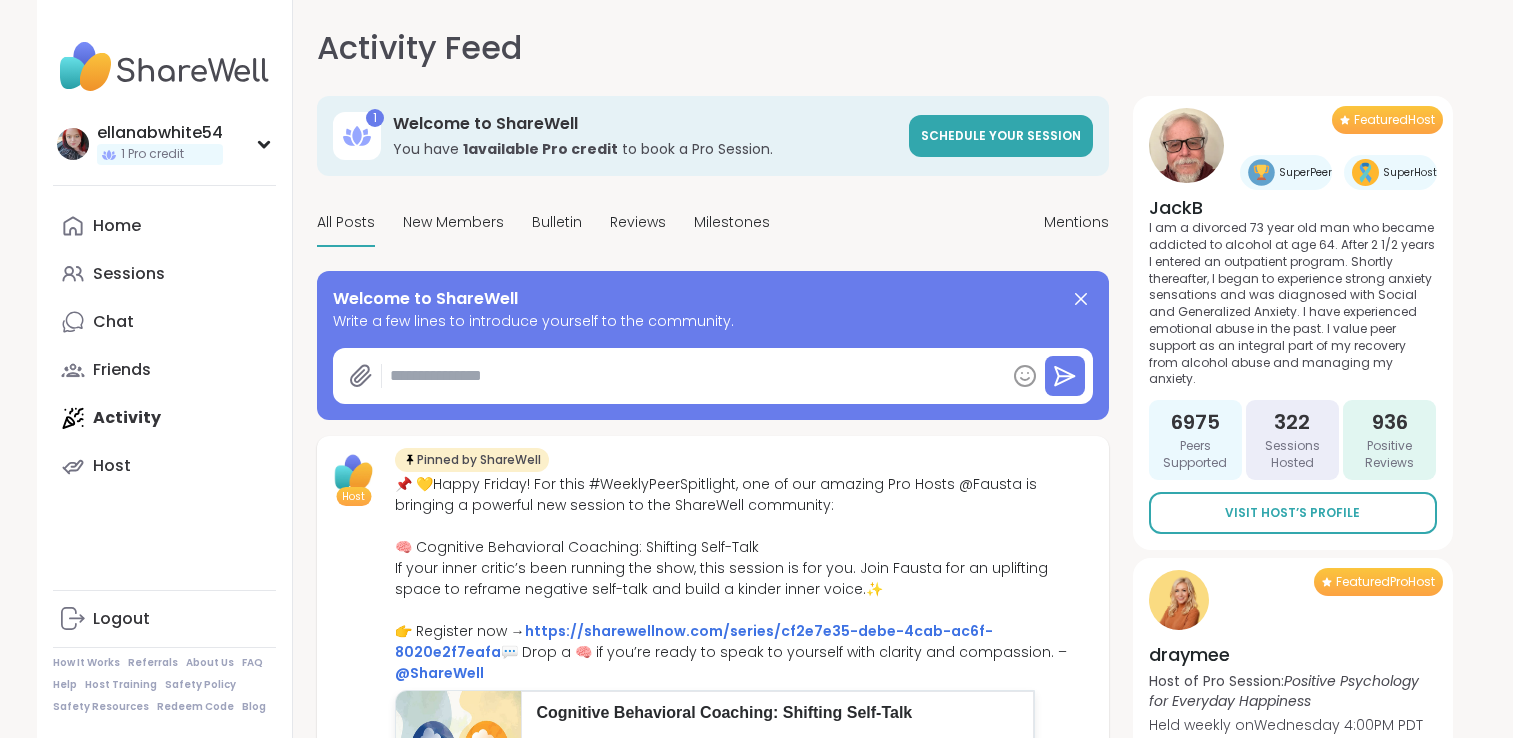 scroll, scrollTop: 0, scrollLeft: 0, axis: both 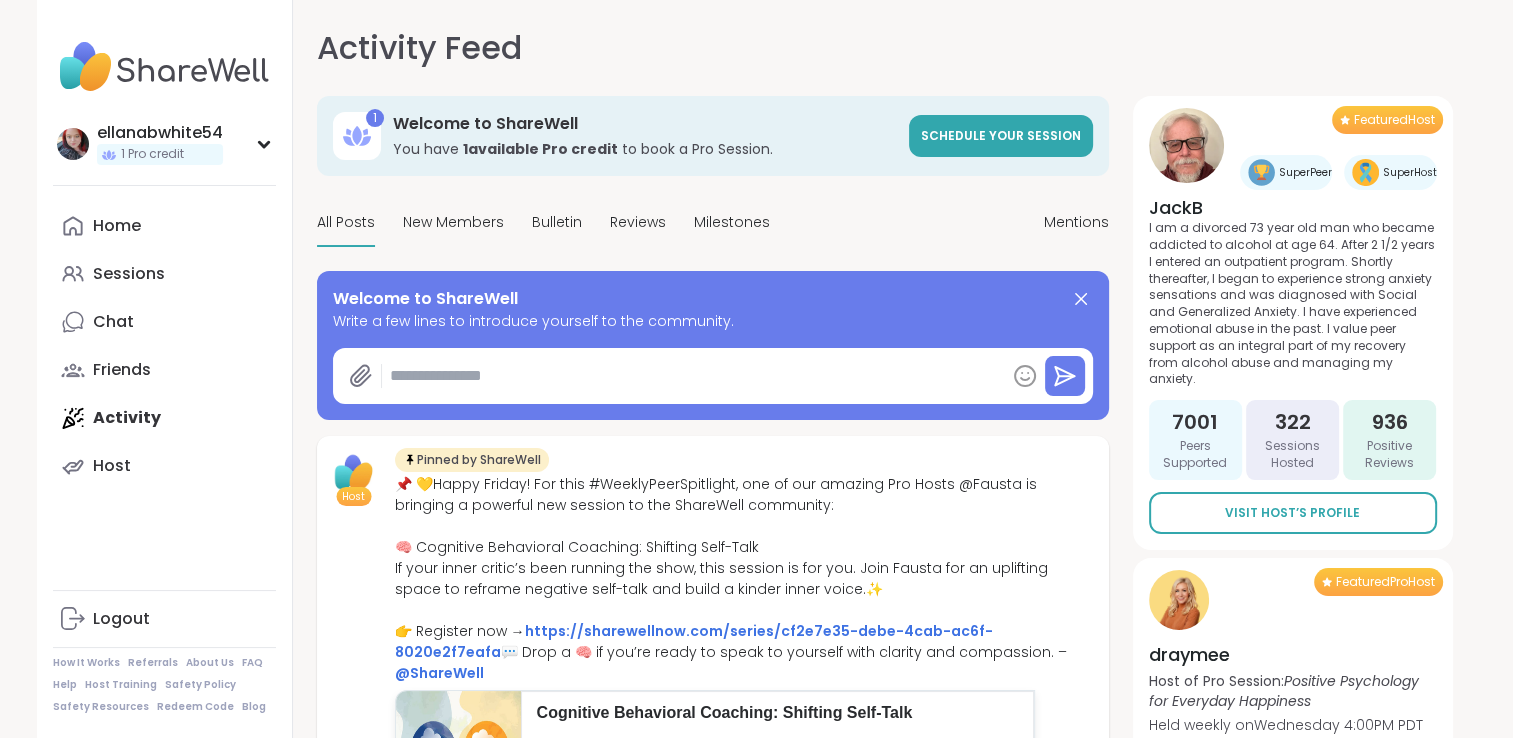 type on "*" 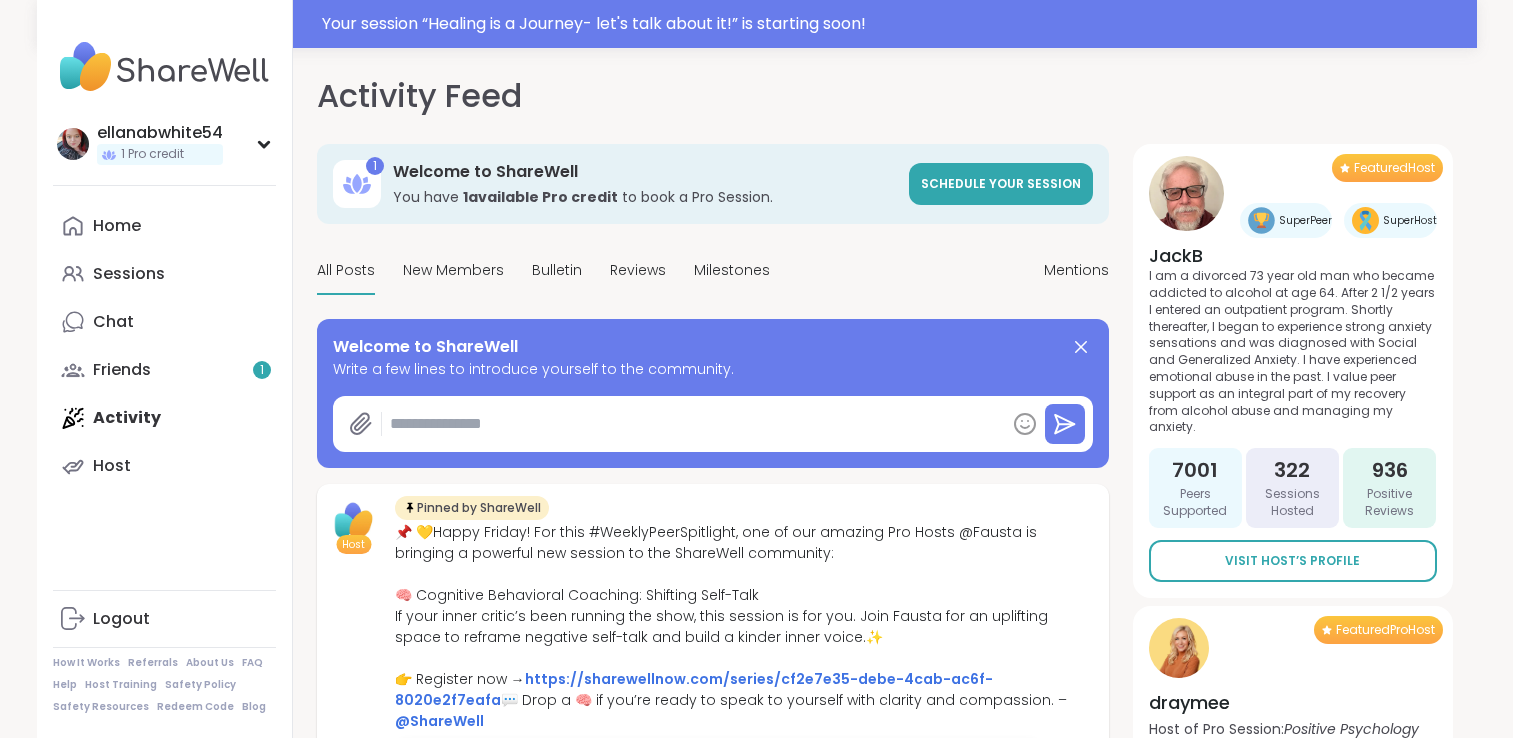 scroll, scrollTop: 0, scrollLeft: 0, axis: both 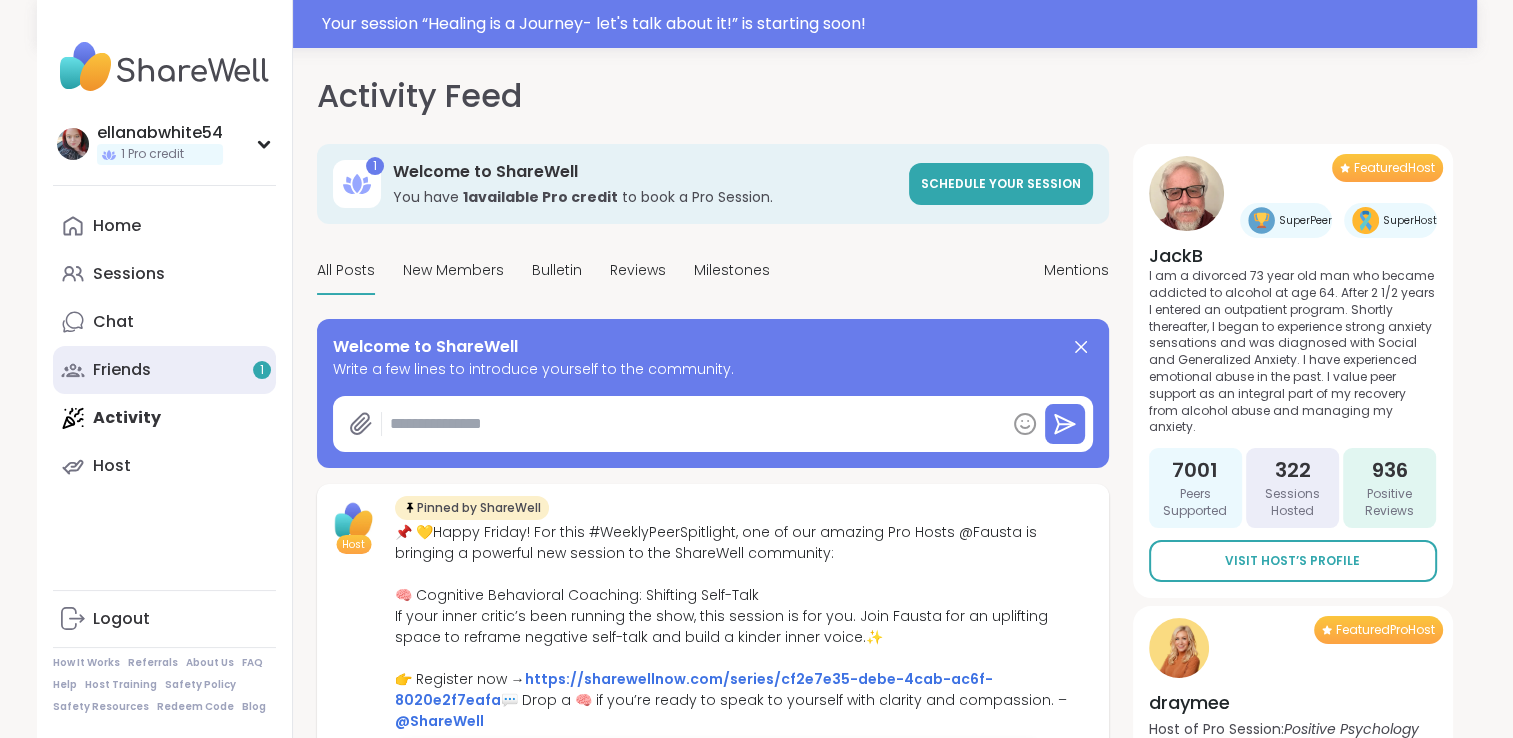 click on "Friends 1" at bounding box center [122, 370] 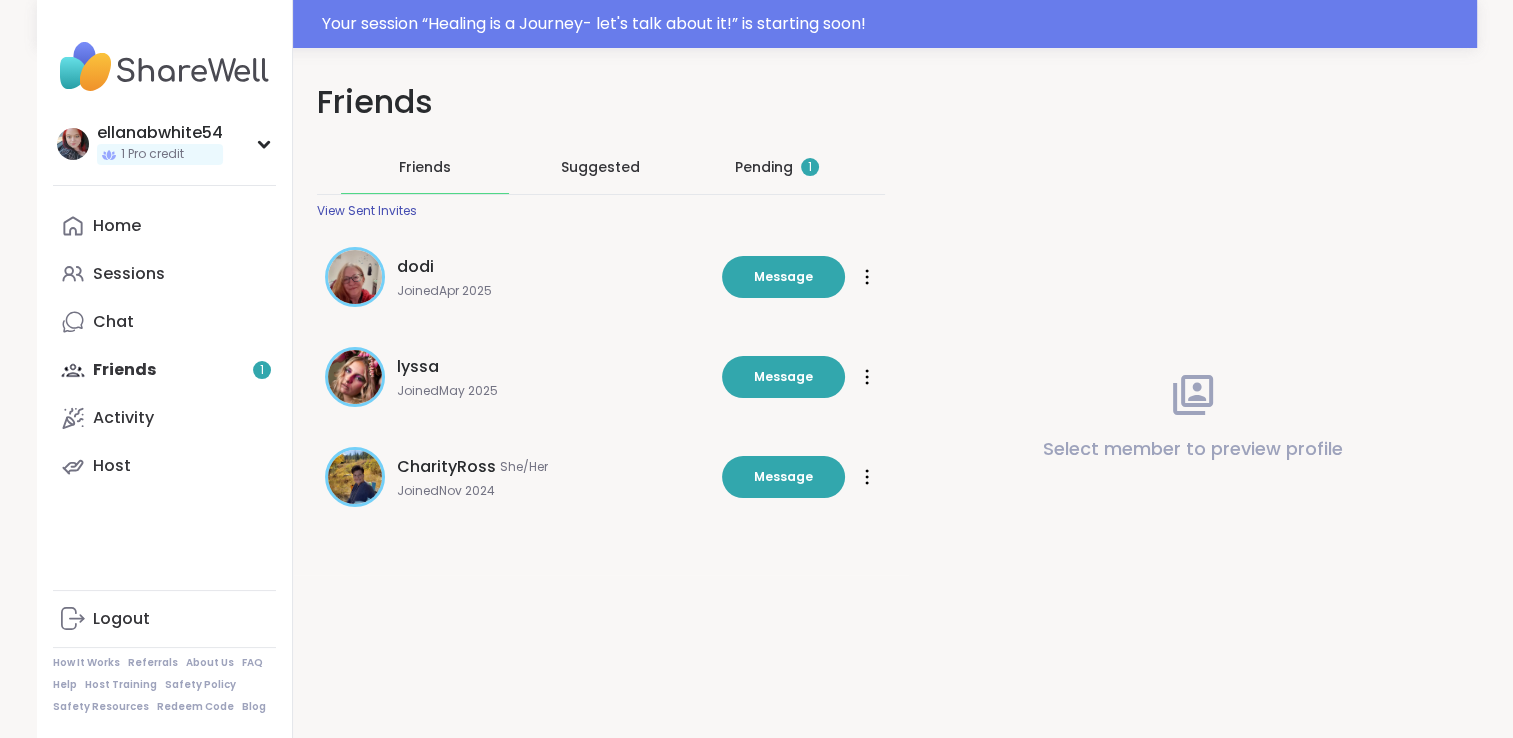 scroll, scrollTop: 0, scrollLeft: 0, axis: both 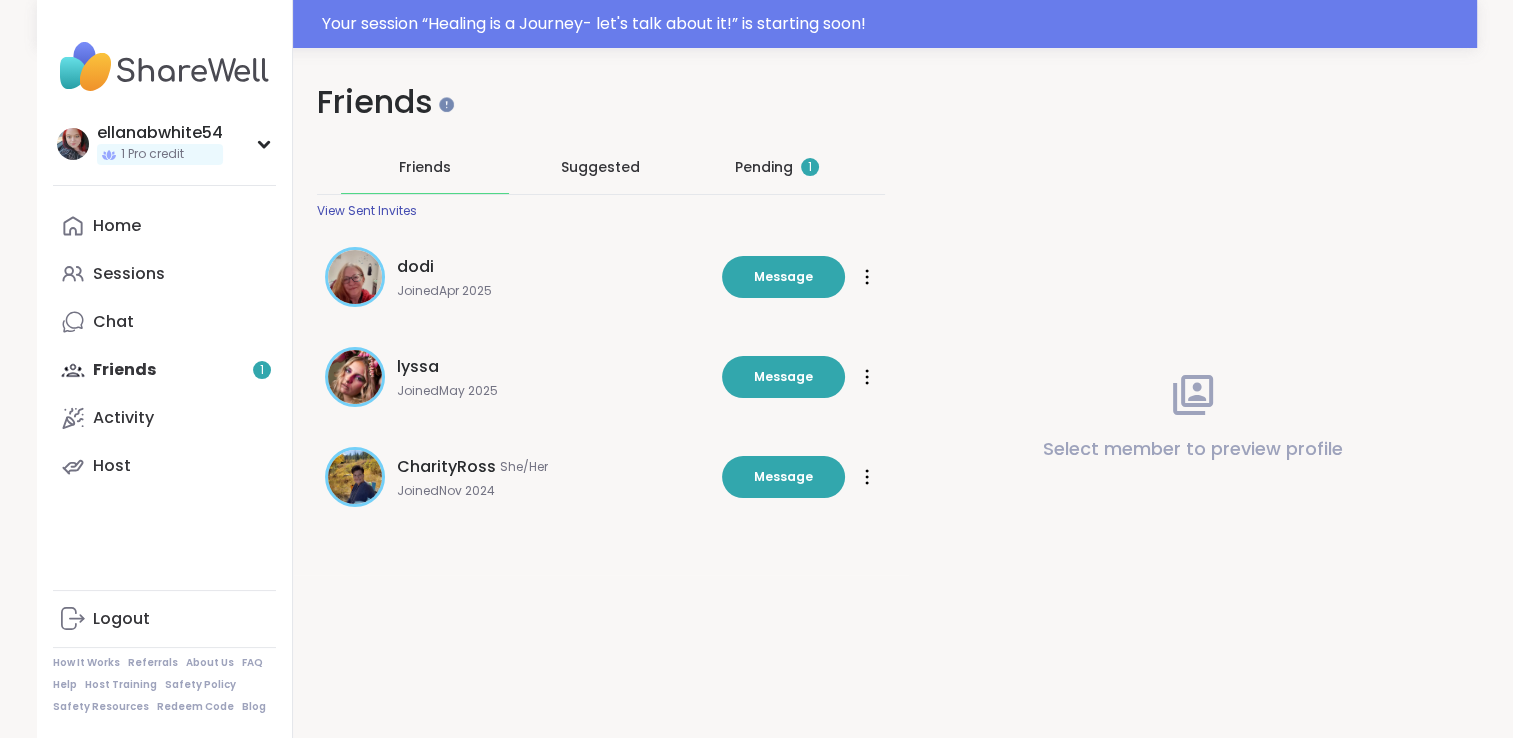 click on "Pending   1" at bounding box center [777, 167] 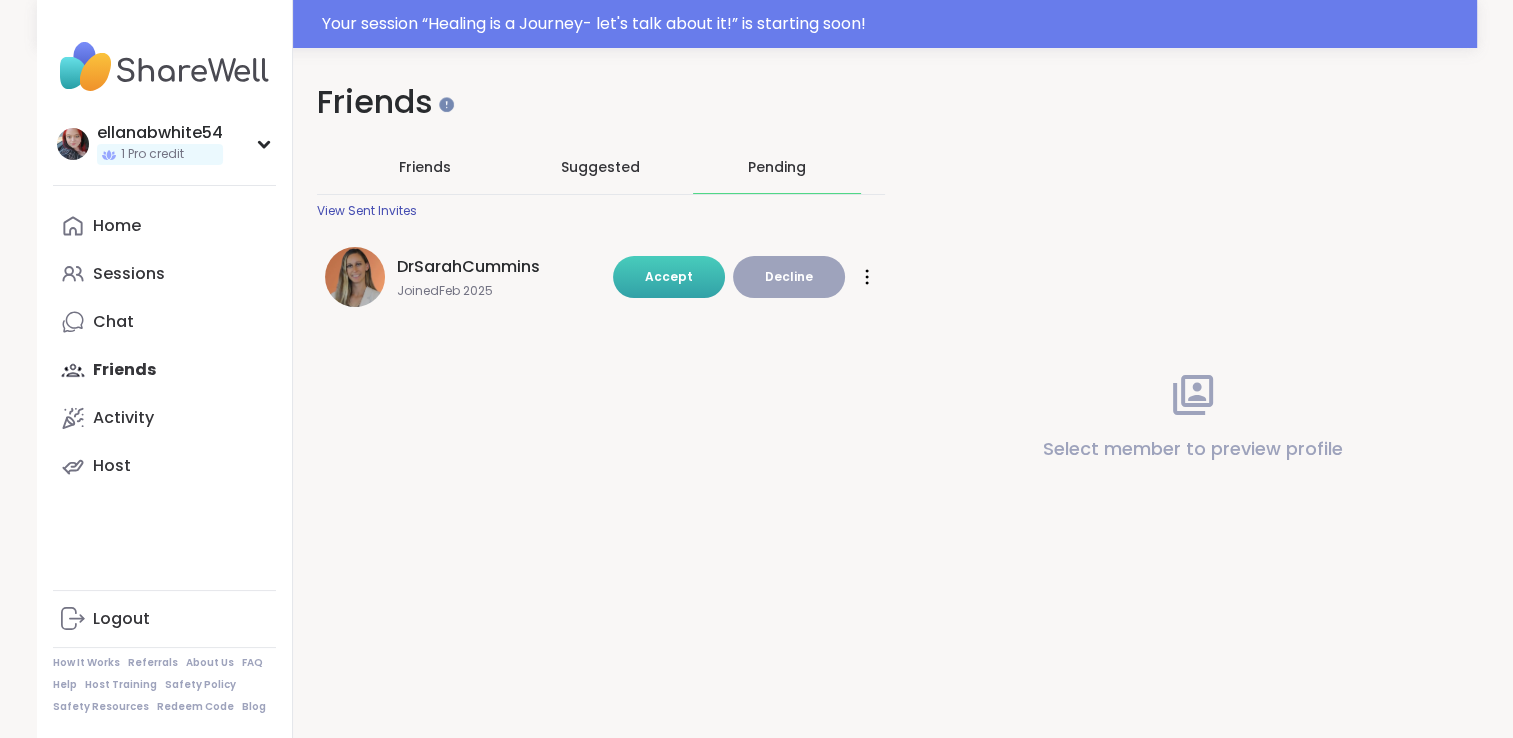 click on "Accept" at bounding box center [669, 277] 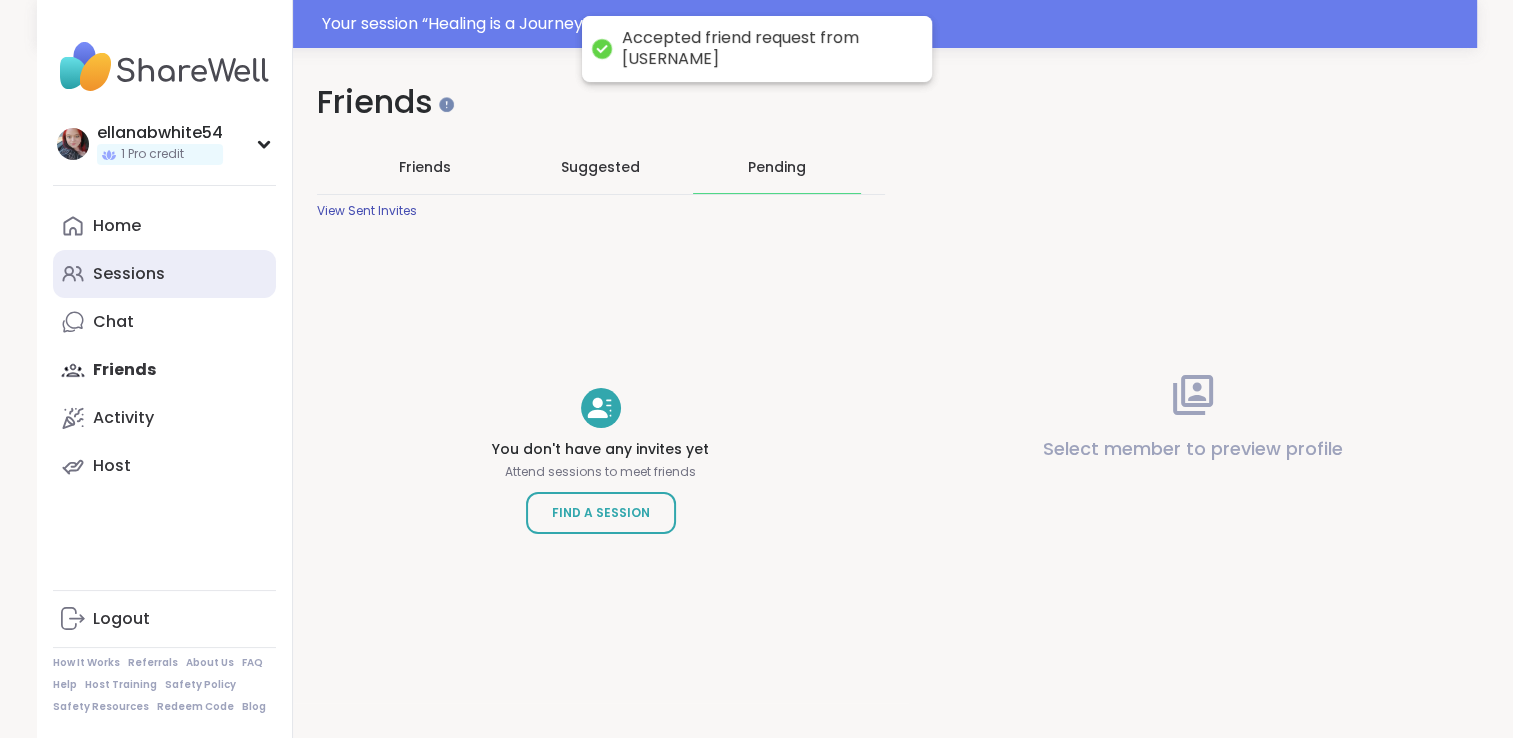 click on "Sessions" at bounding box center (164, 274) 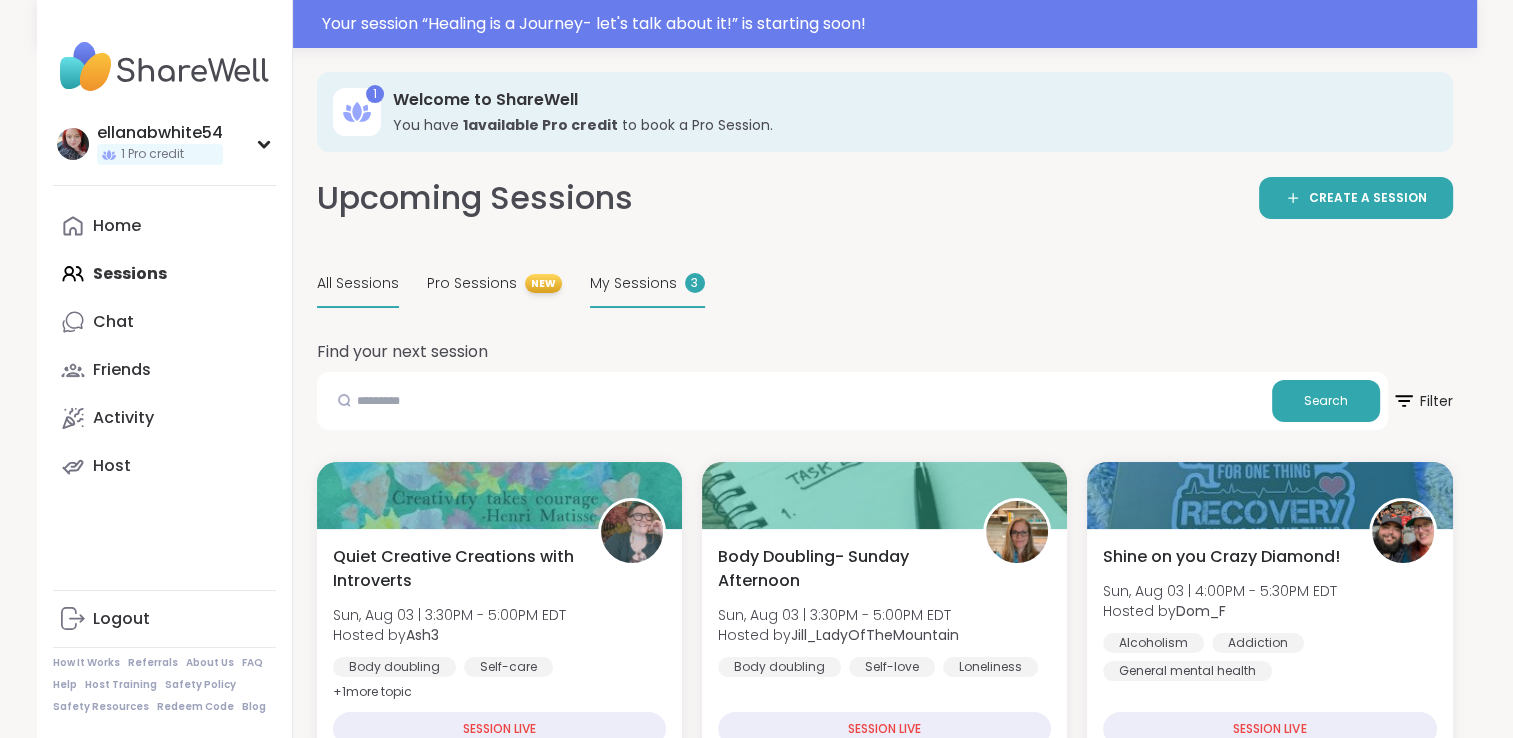 click on "My Sessions" at bounding box center [633, 283] 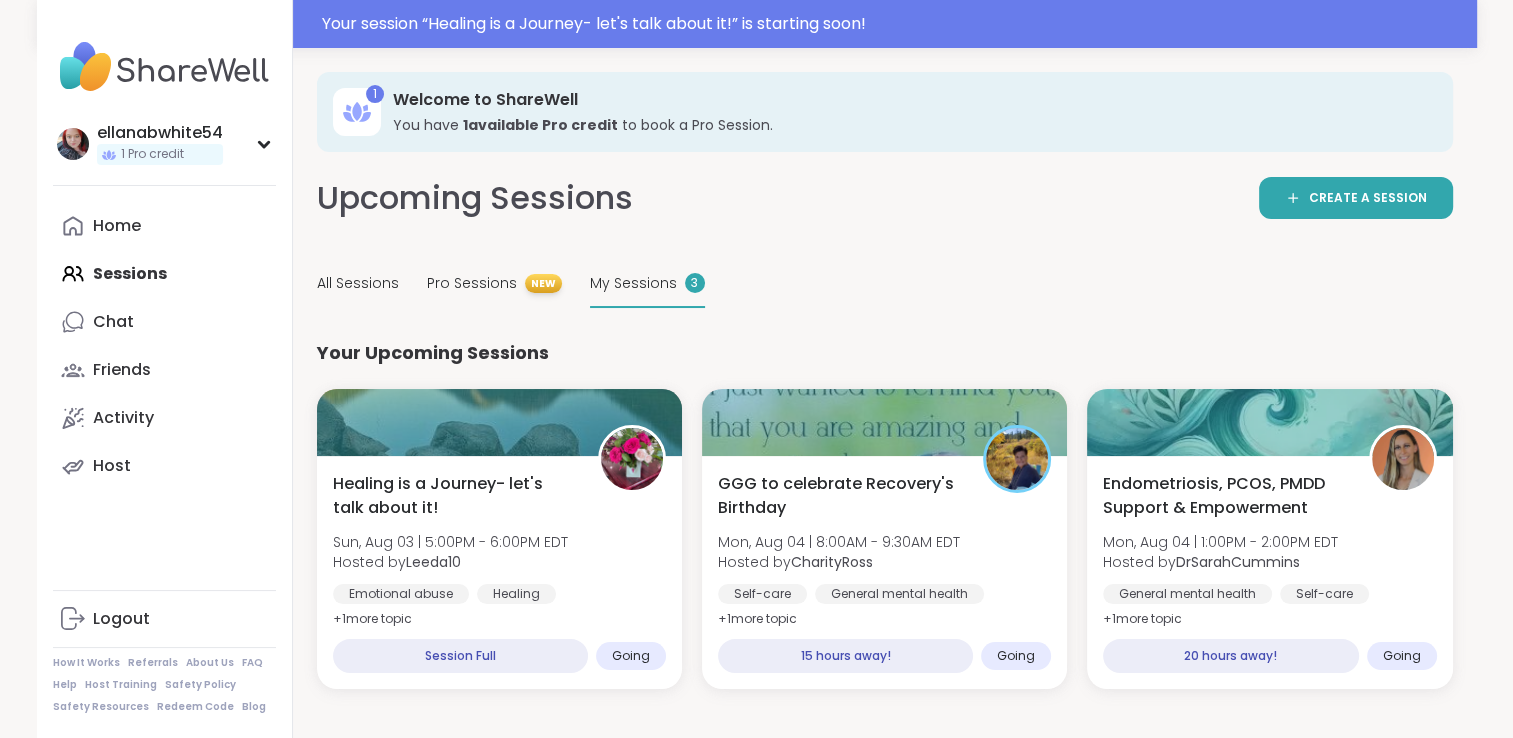 click on "My Sessions" at bounding box center (633, 283) 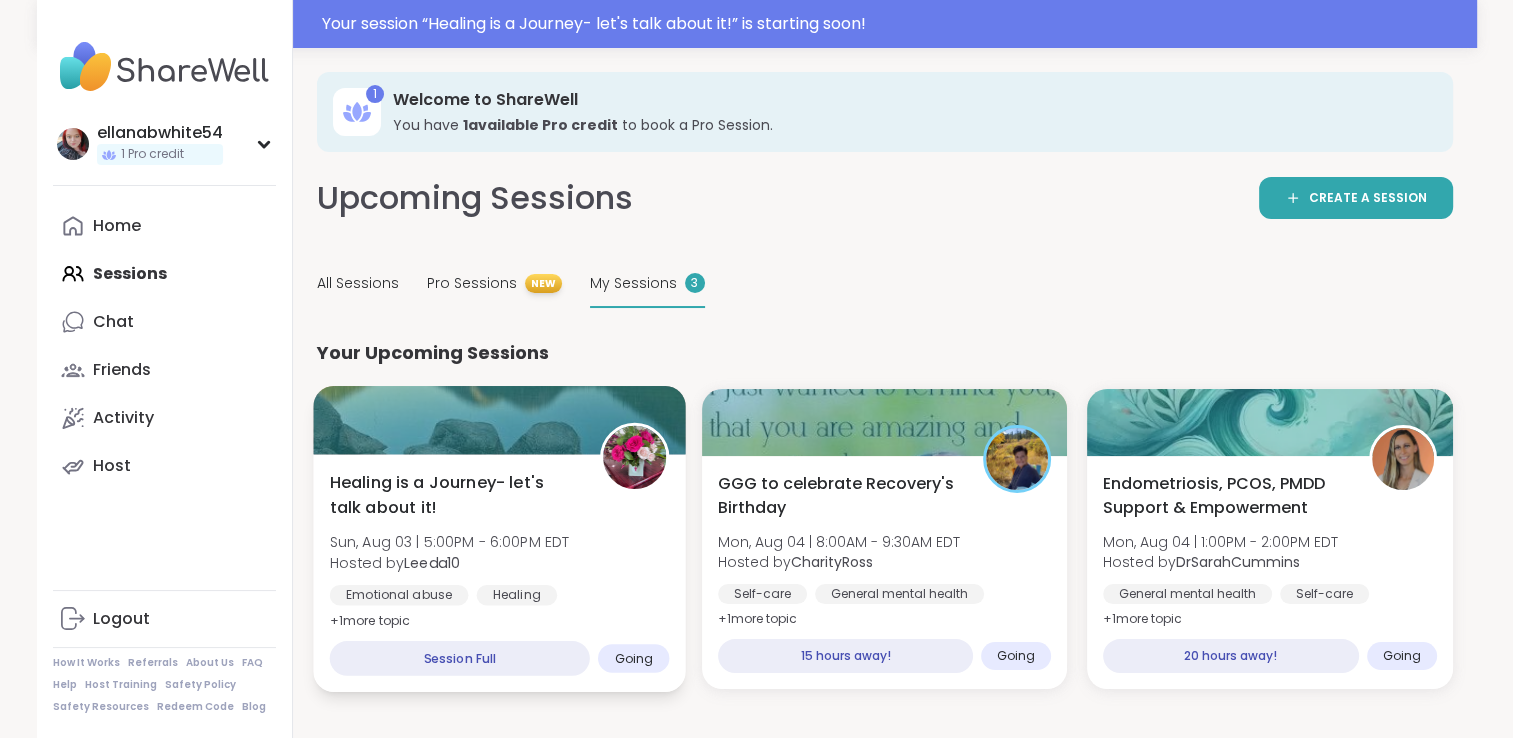 click on "Healing is a Journey- let's talk about it! Sun, Aug 03 | 5:00PM - 6:00PM EDT Hosted by [USERNAME] Emotional abuse Healing Emotional regulation + 1  more topic" at bounding box center [499, 552] 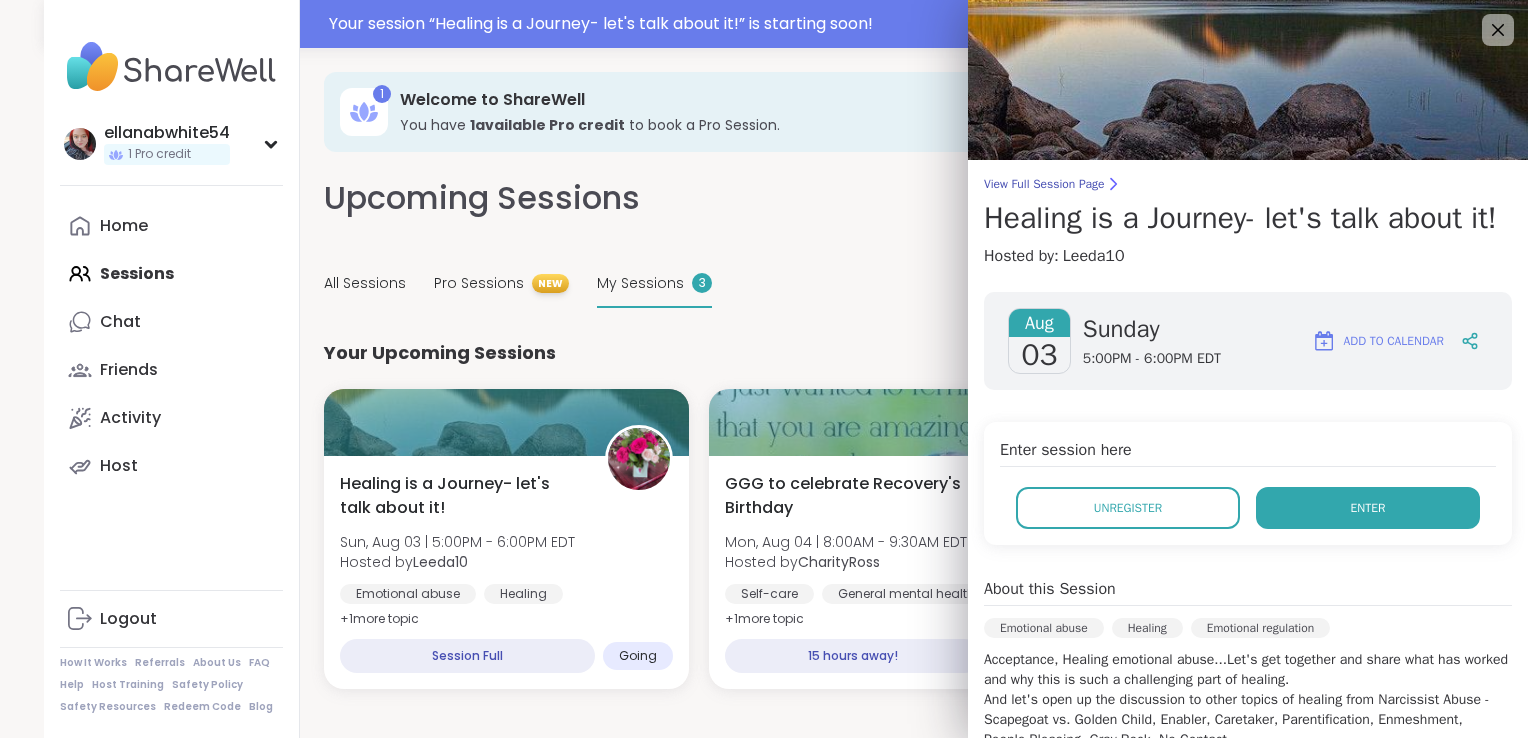 click on "Enter" at bounding box center (1368, 508) 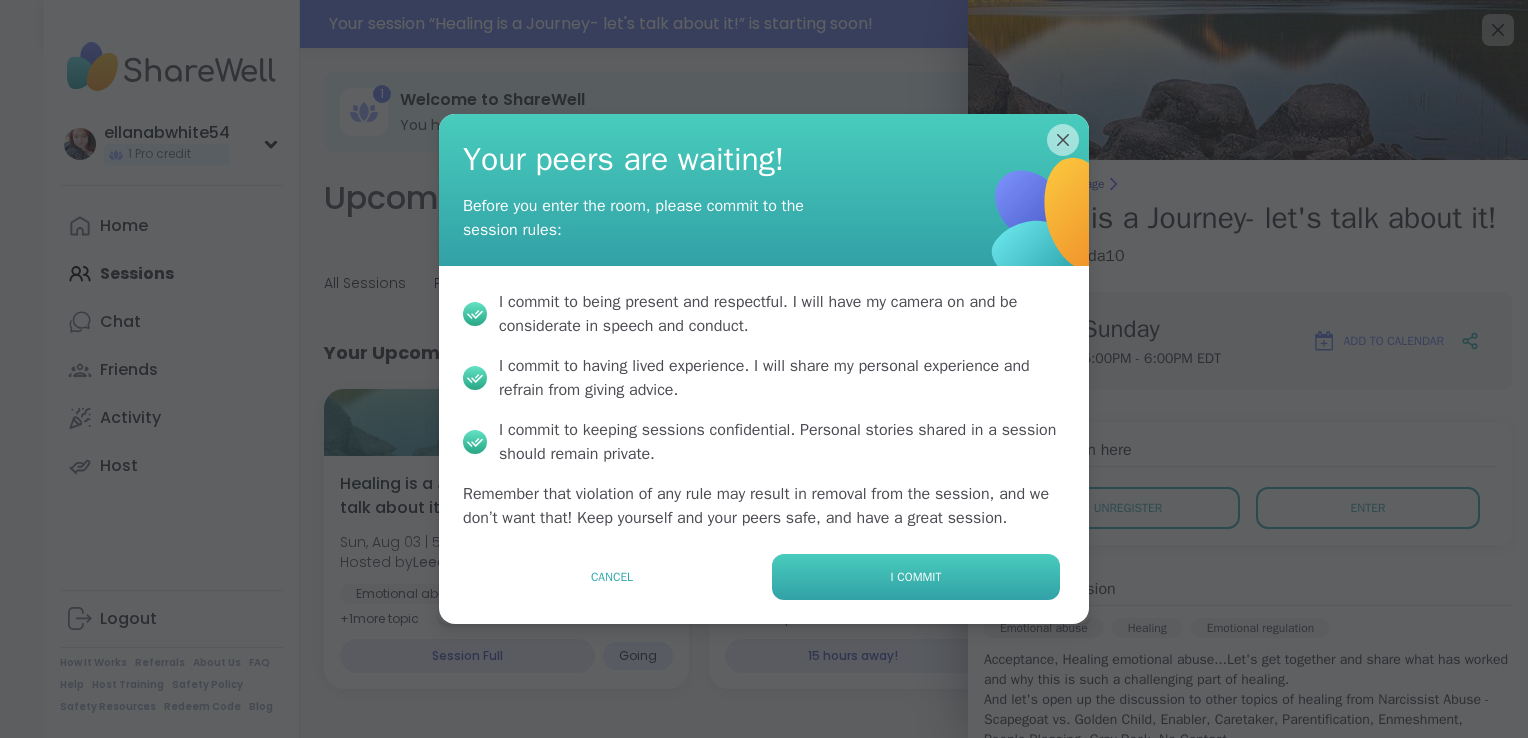 click on "I commit" at bounding box center (916, 577) 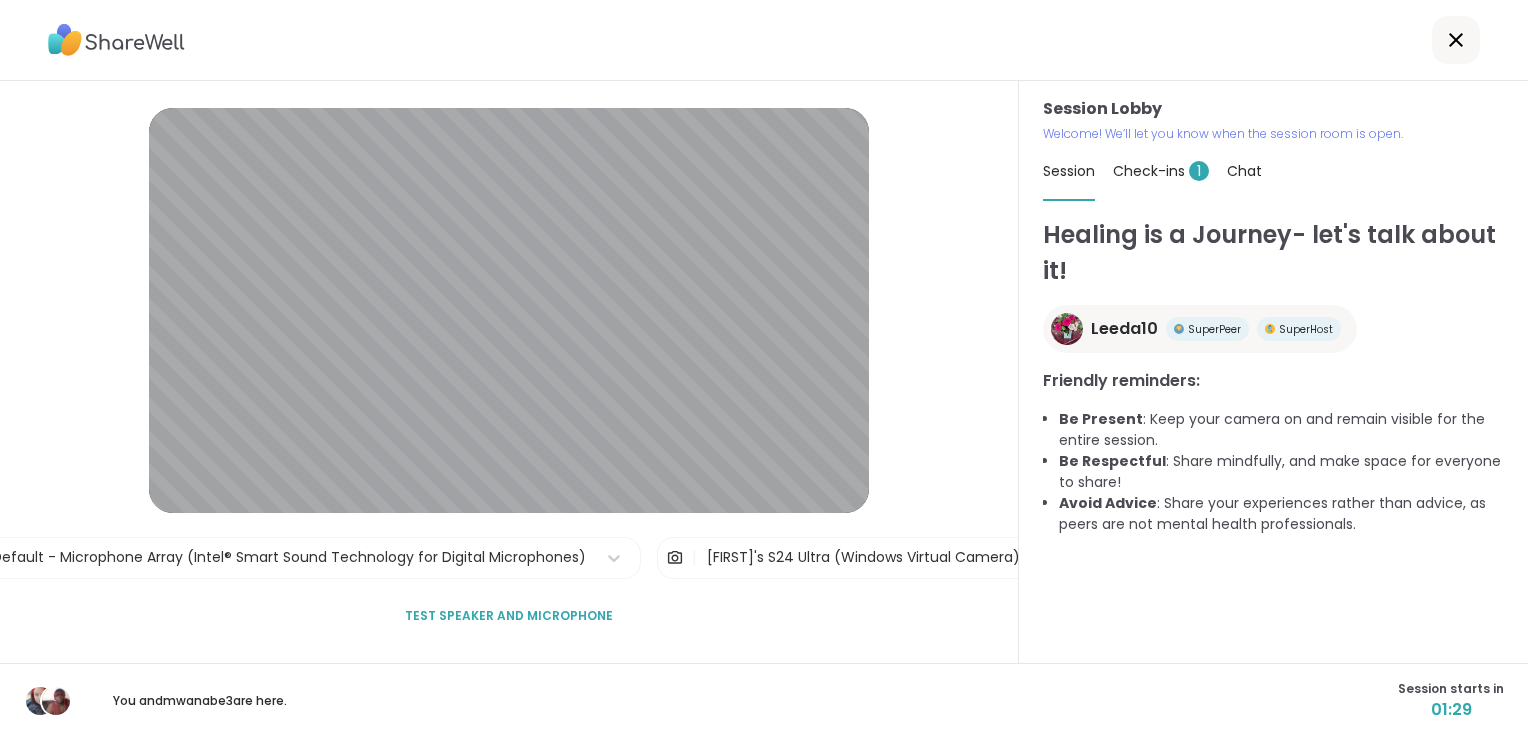 click on "Check-ins 1" at bounding box center [1161, 171] 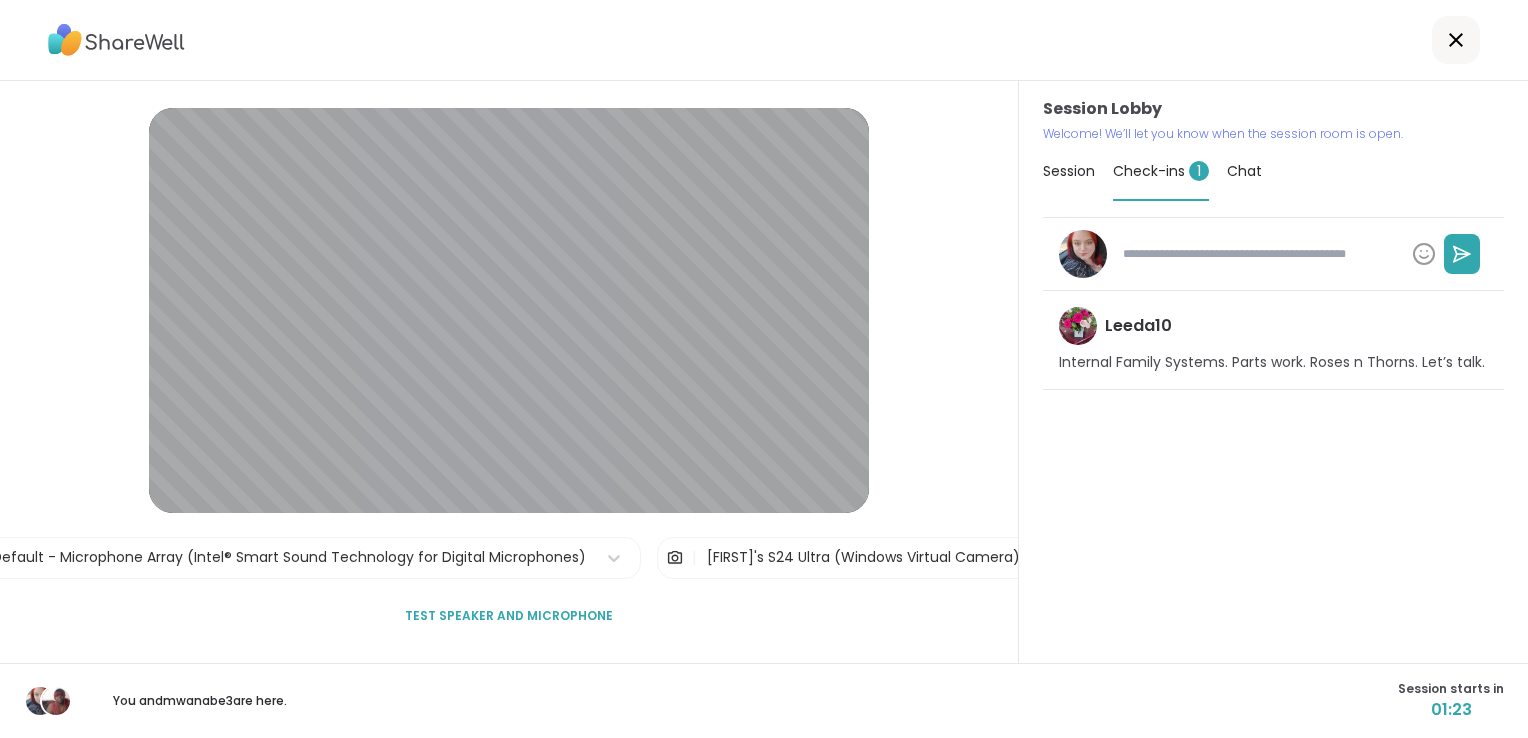click on "Leeda10 Internal Family Systems. Parts work. Roses n Thorns. Let’s talk." at bounding box center (1273, 340) 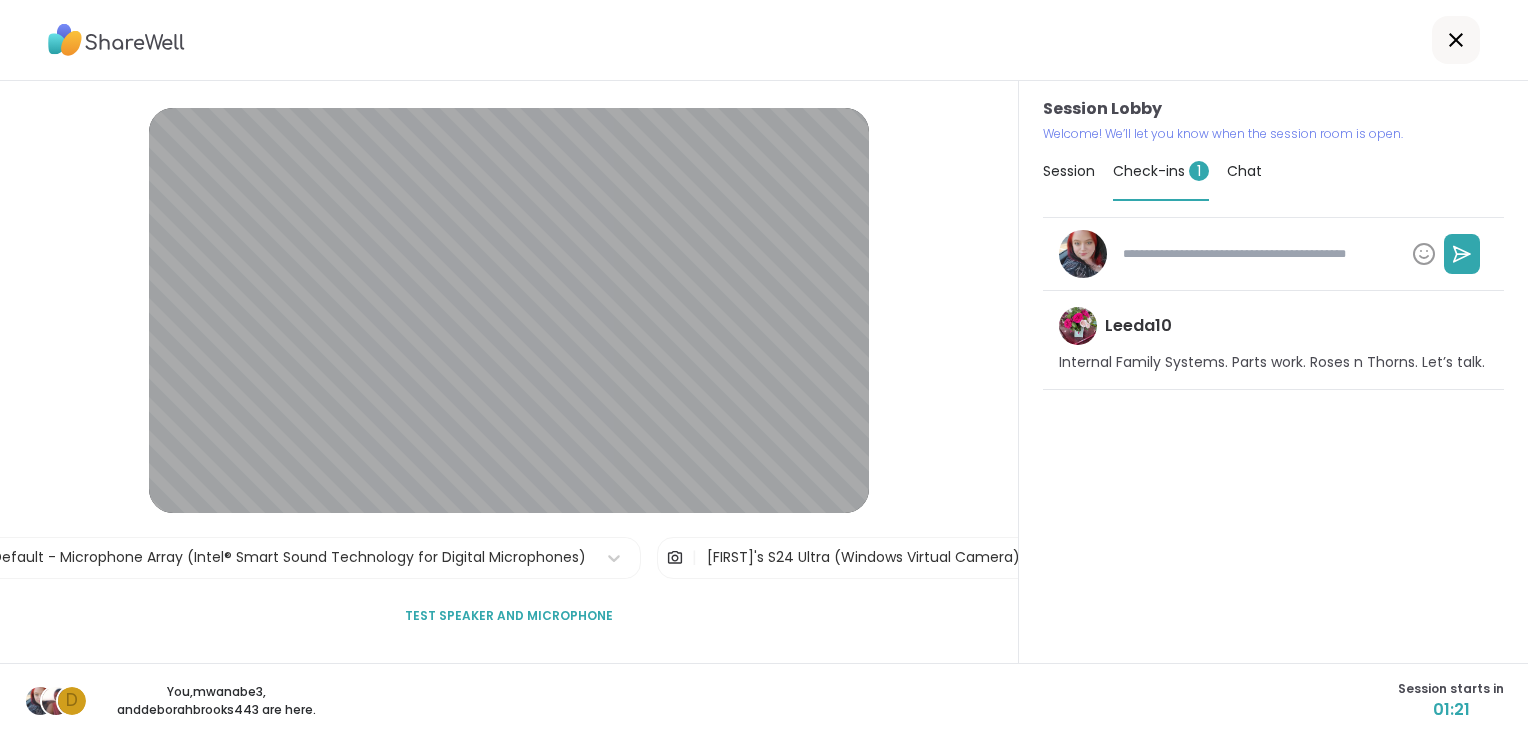 click on "Internal Family Systems. Parts work. Roses n Thorns. Let’s talk." at bounding box center [1272, 363] 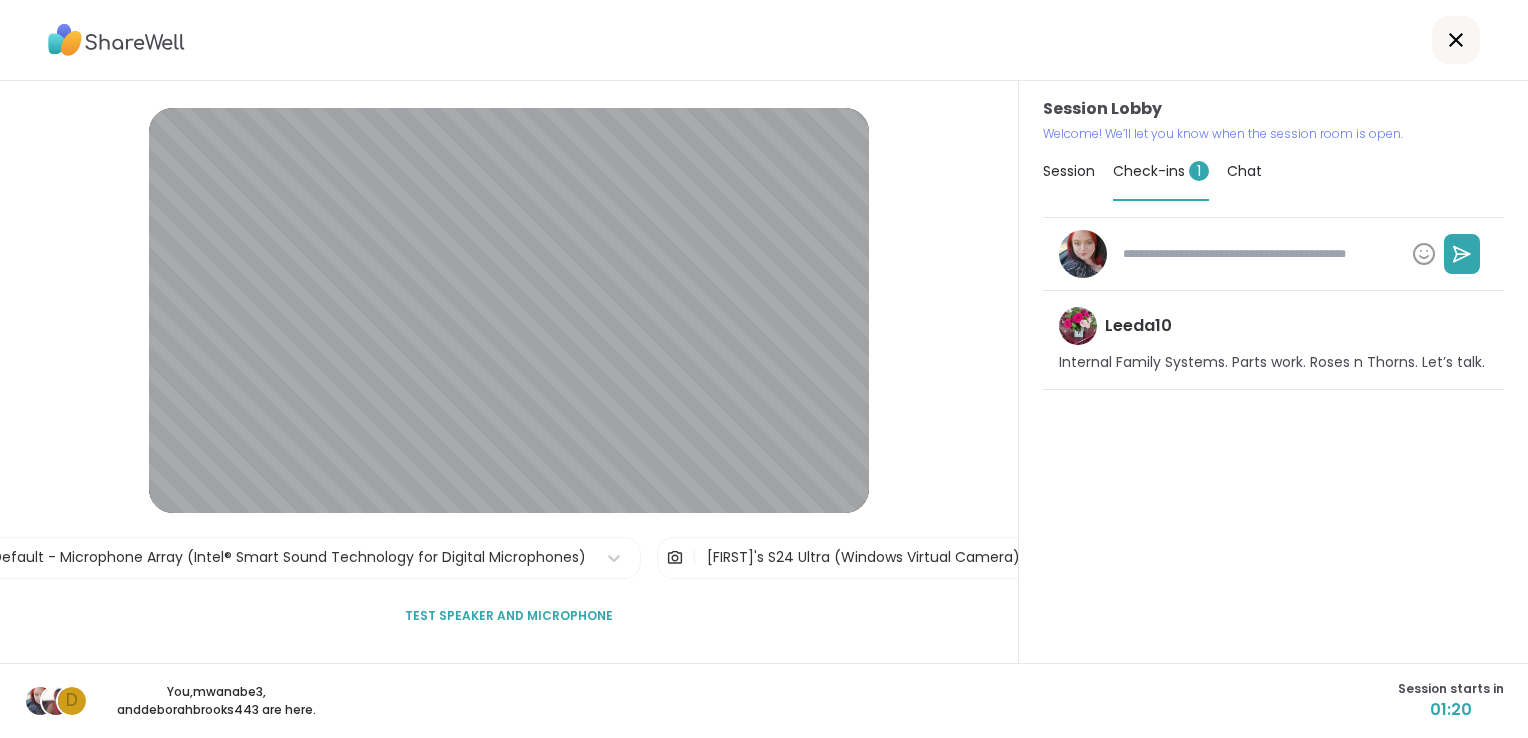 type on "*" 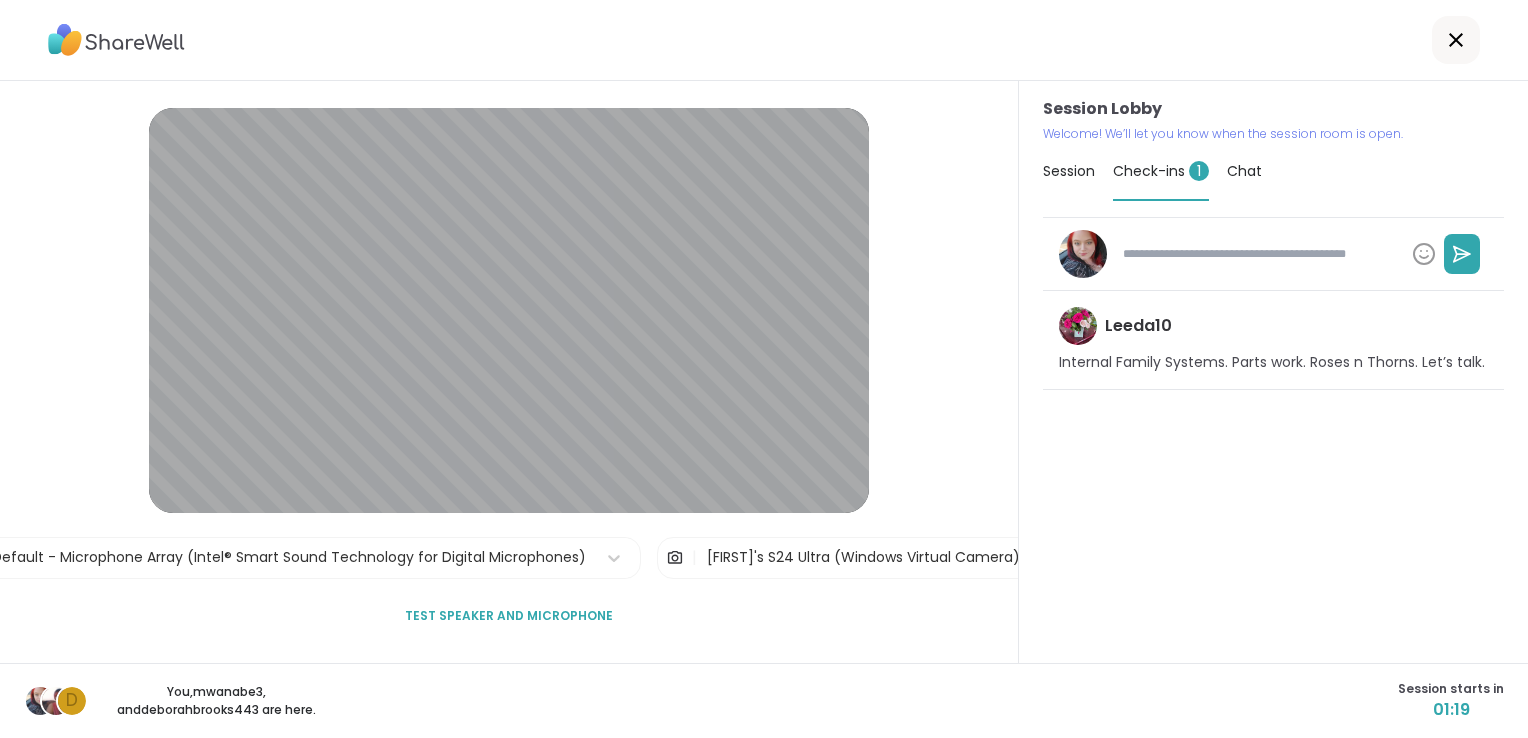 click on "Session" at bounding box center (1069, 171) 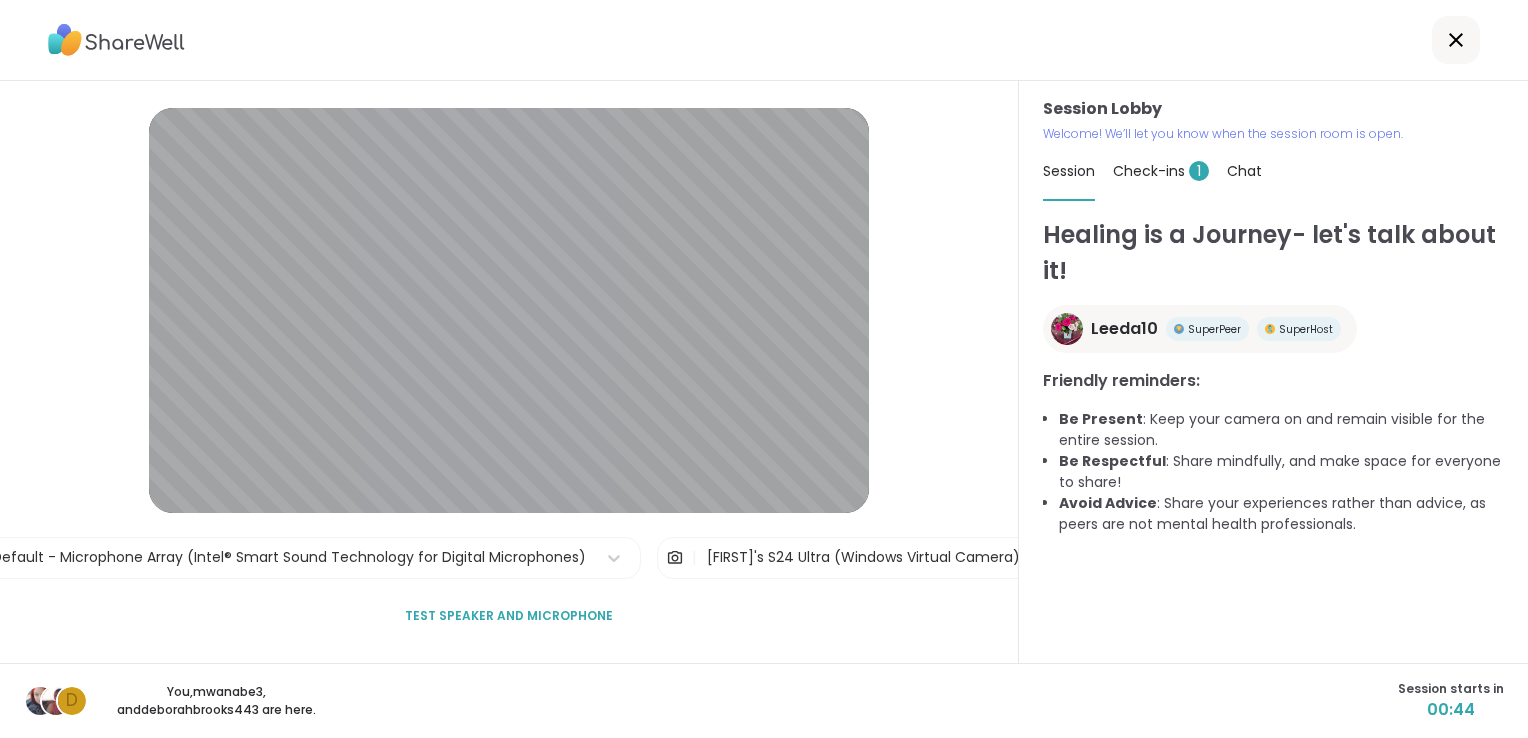 click on "Session" at bounding box center [1069, 171] 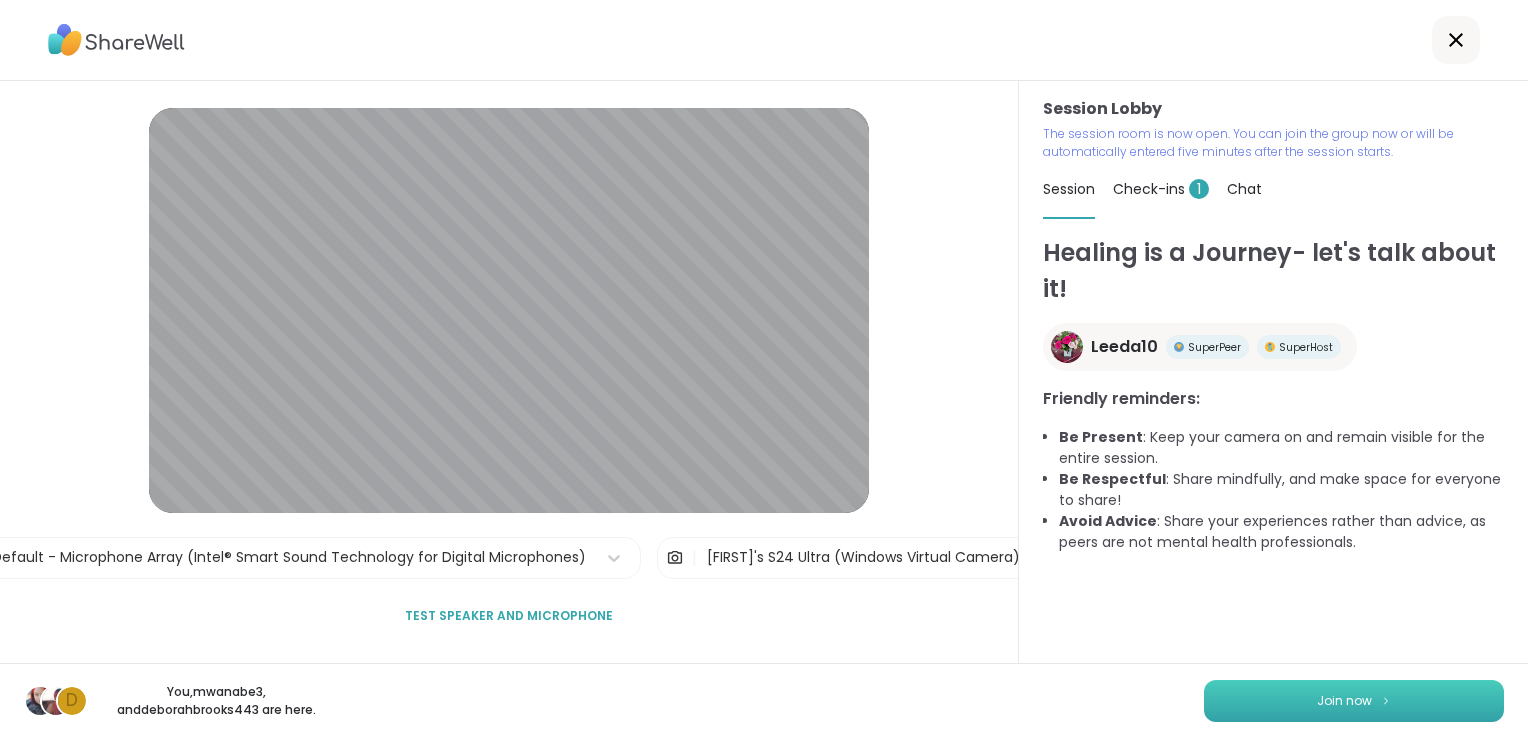 click on "Join now" at bounding box center (1354, 701) 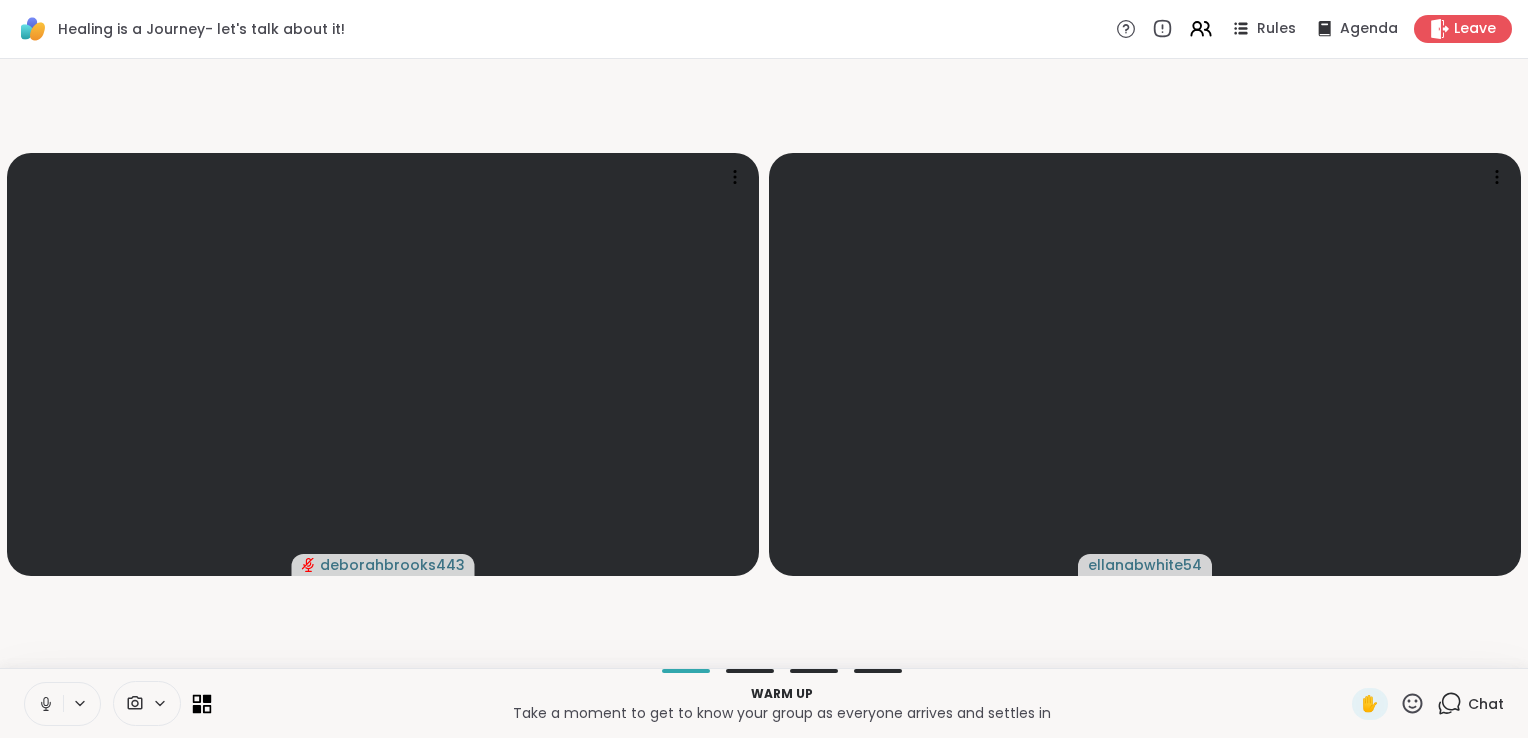click 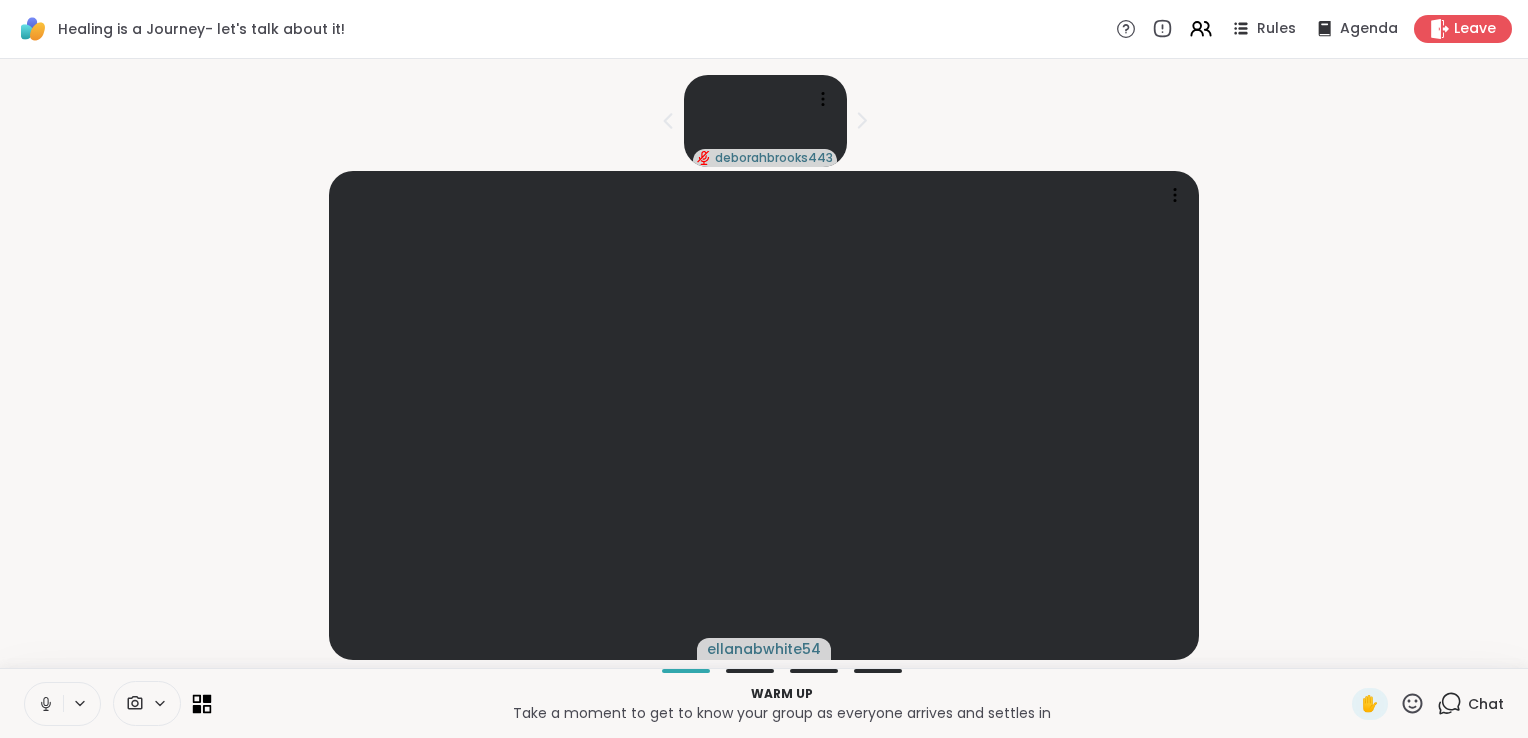 click 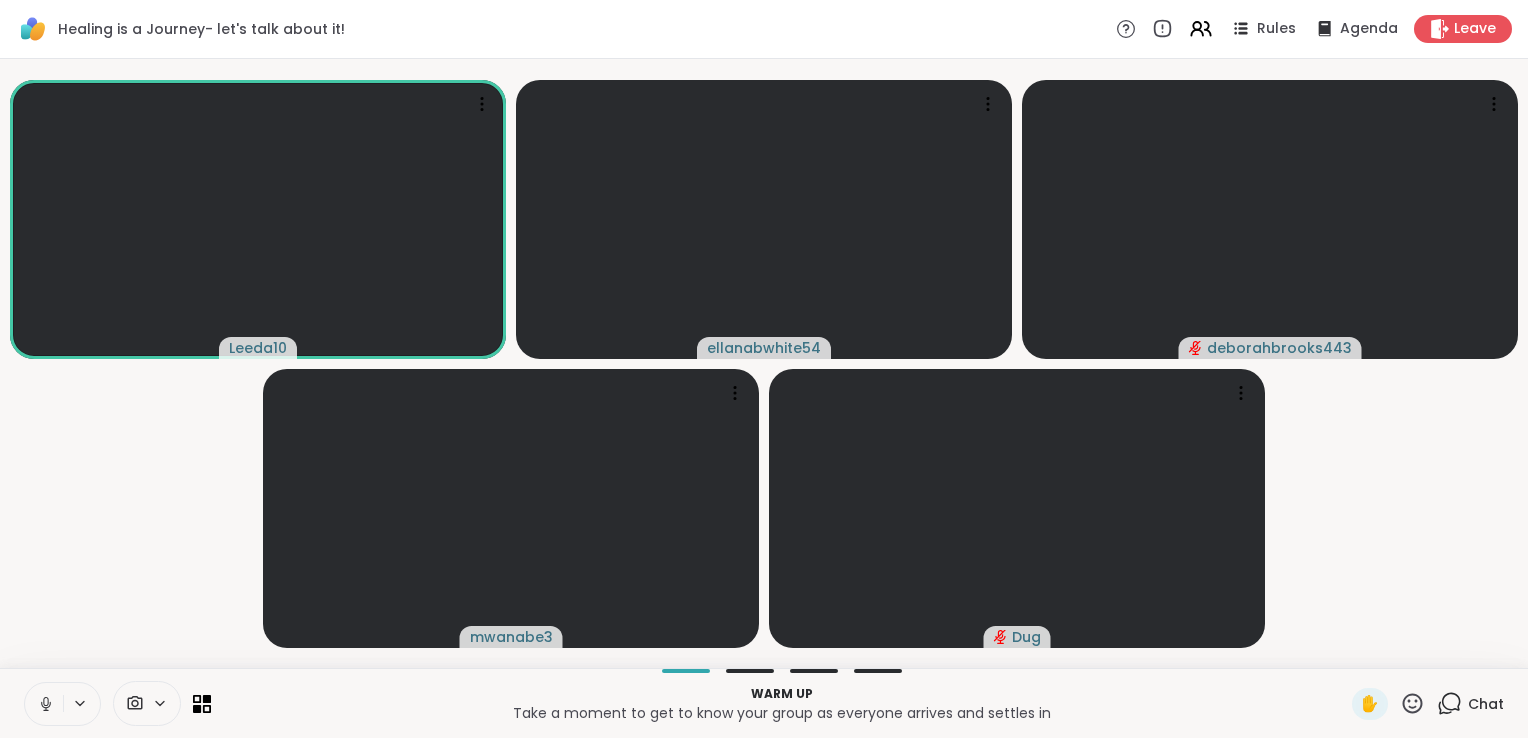 click 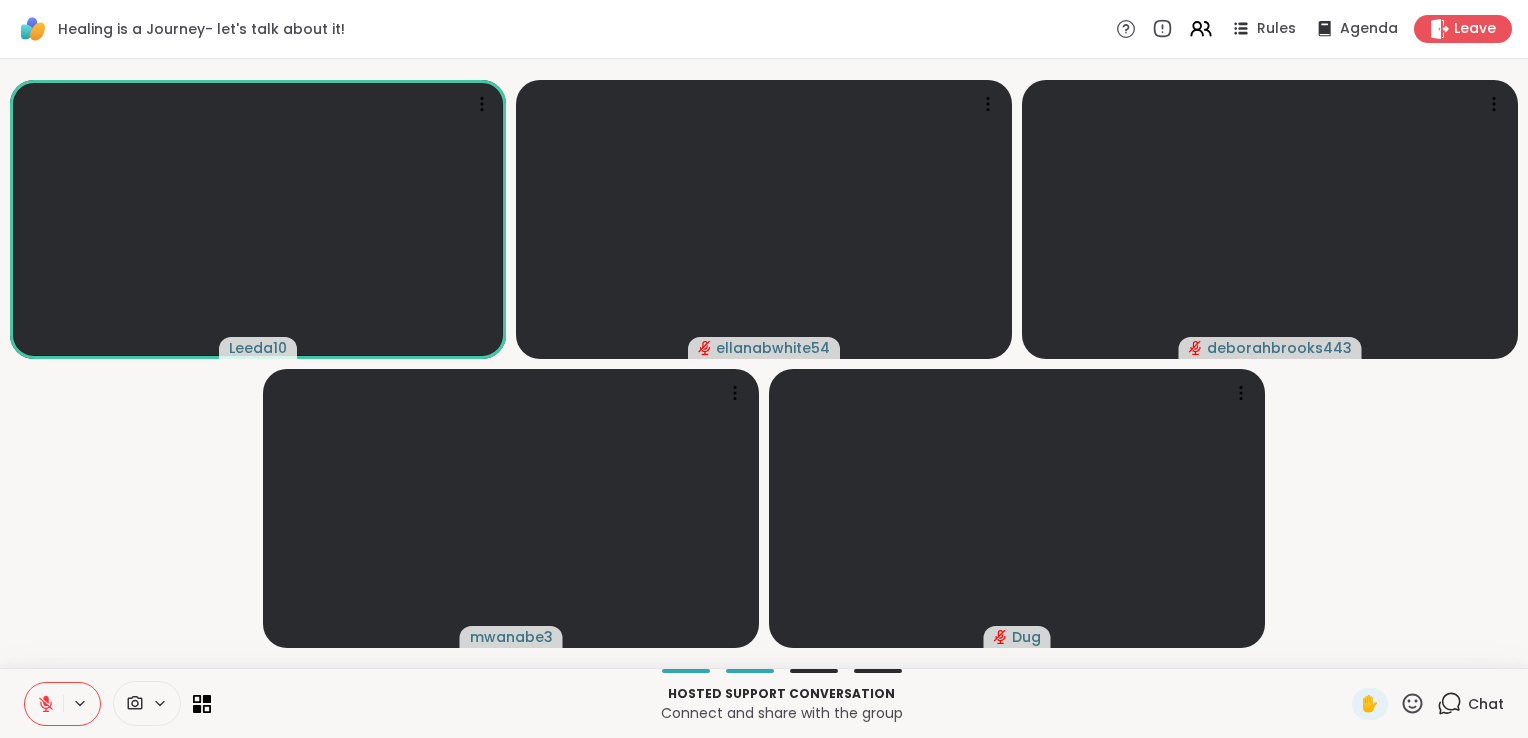 click at bounding box center (44, 704) 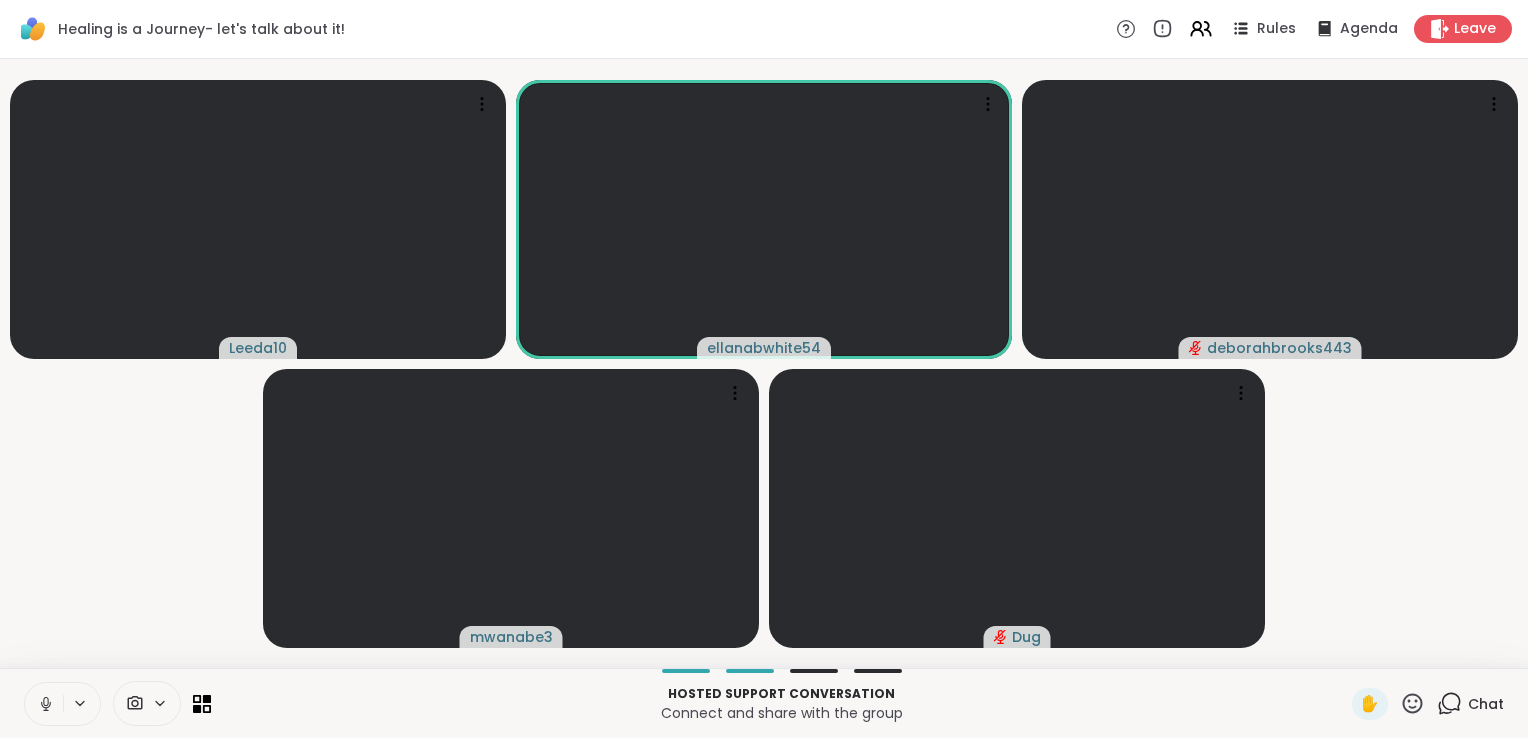 click at bounding box center [44, 704] 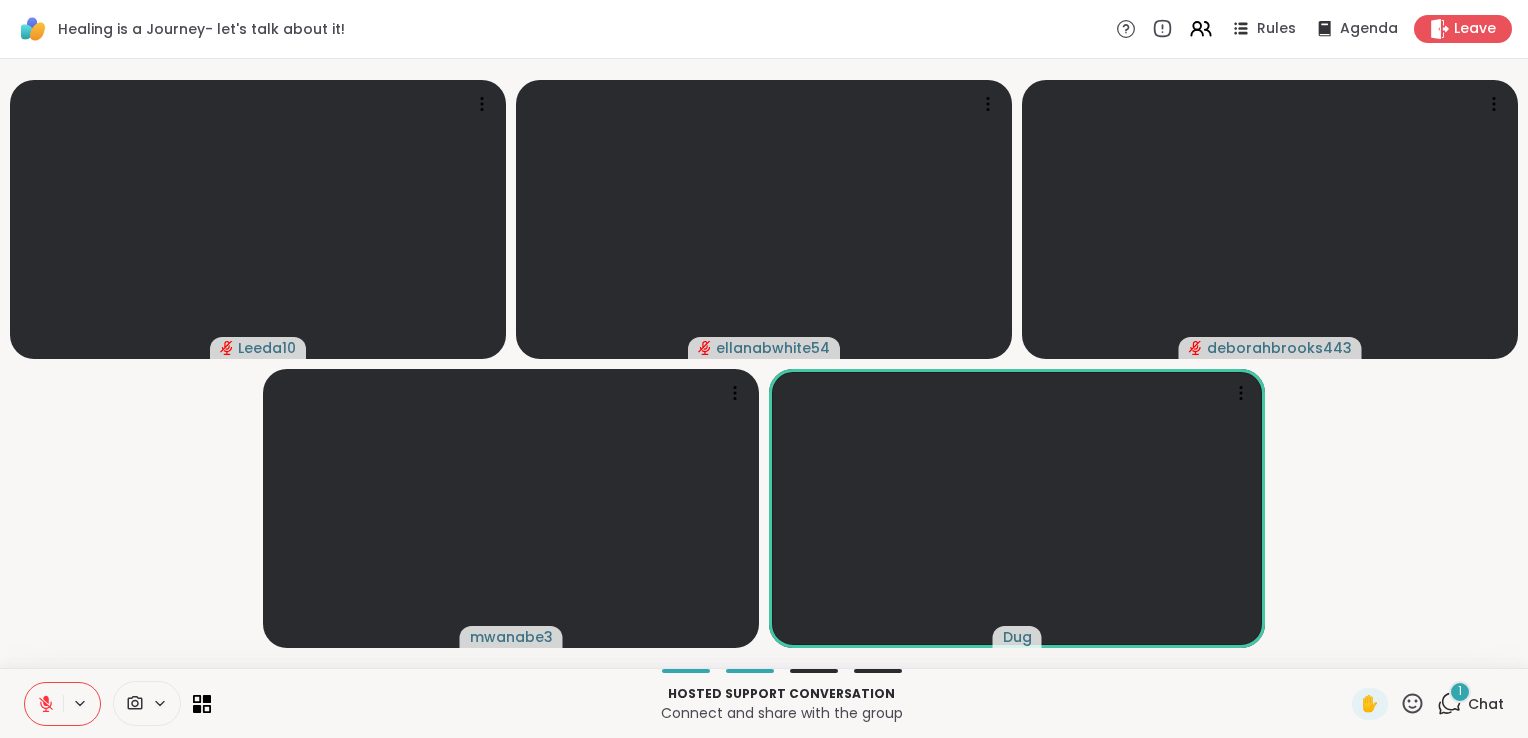 click 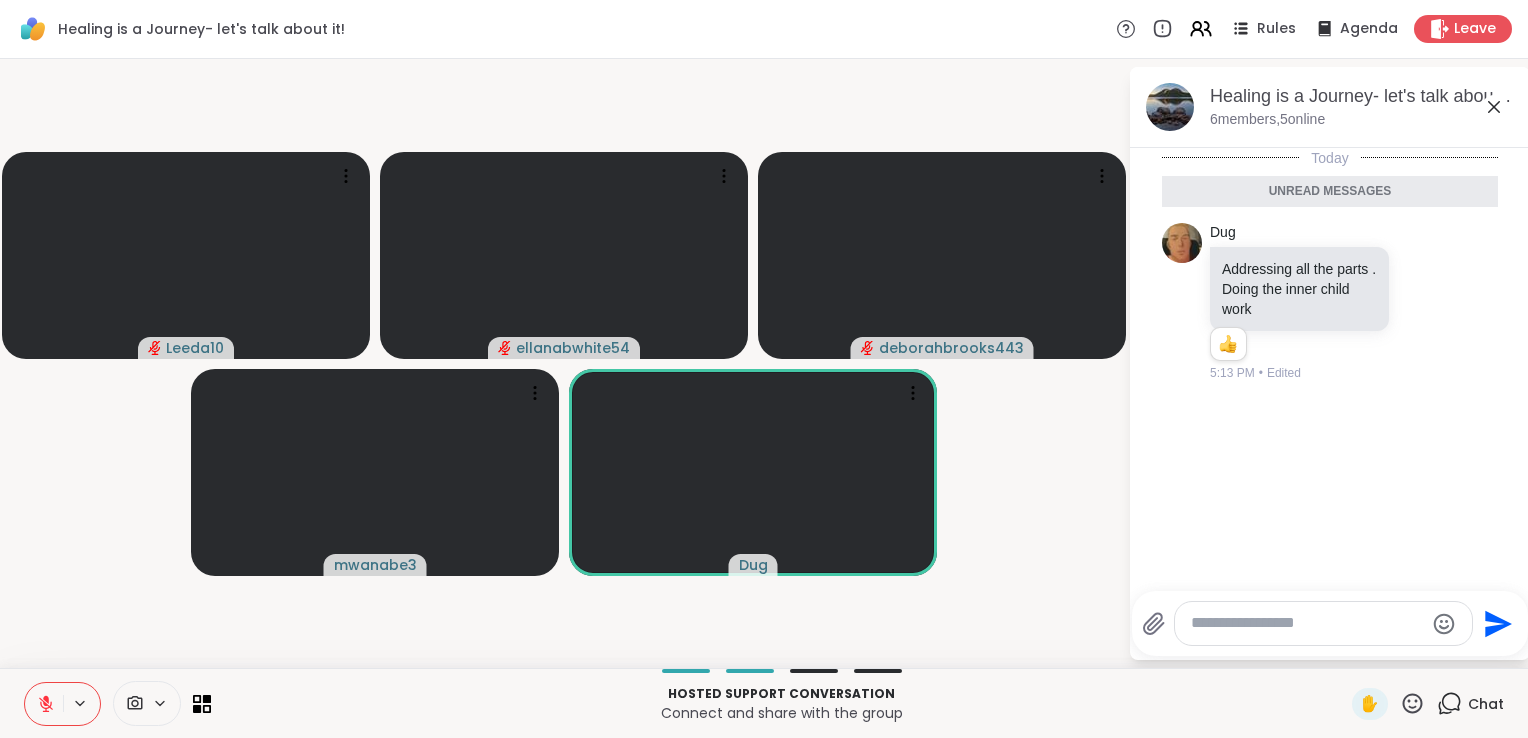 click 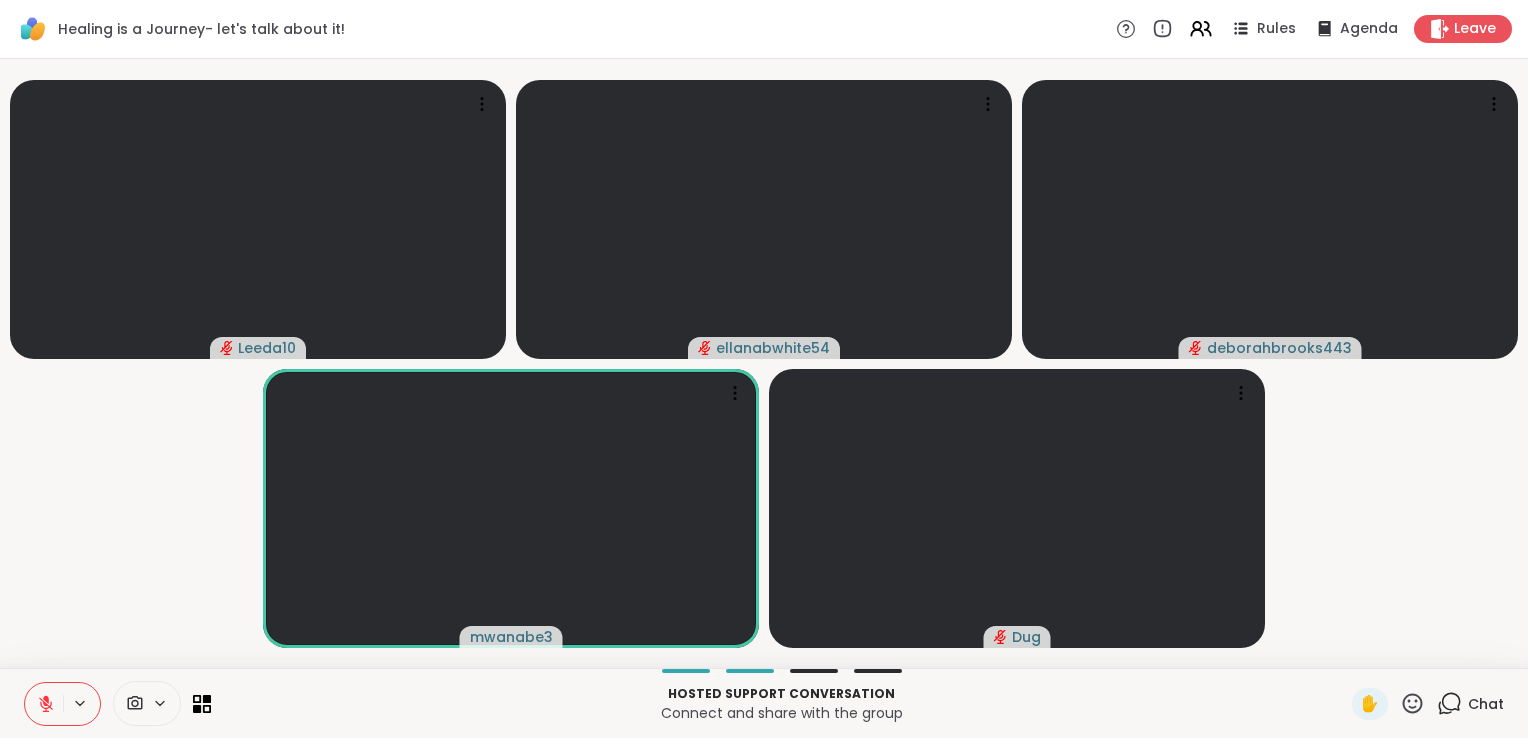 click 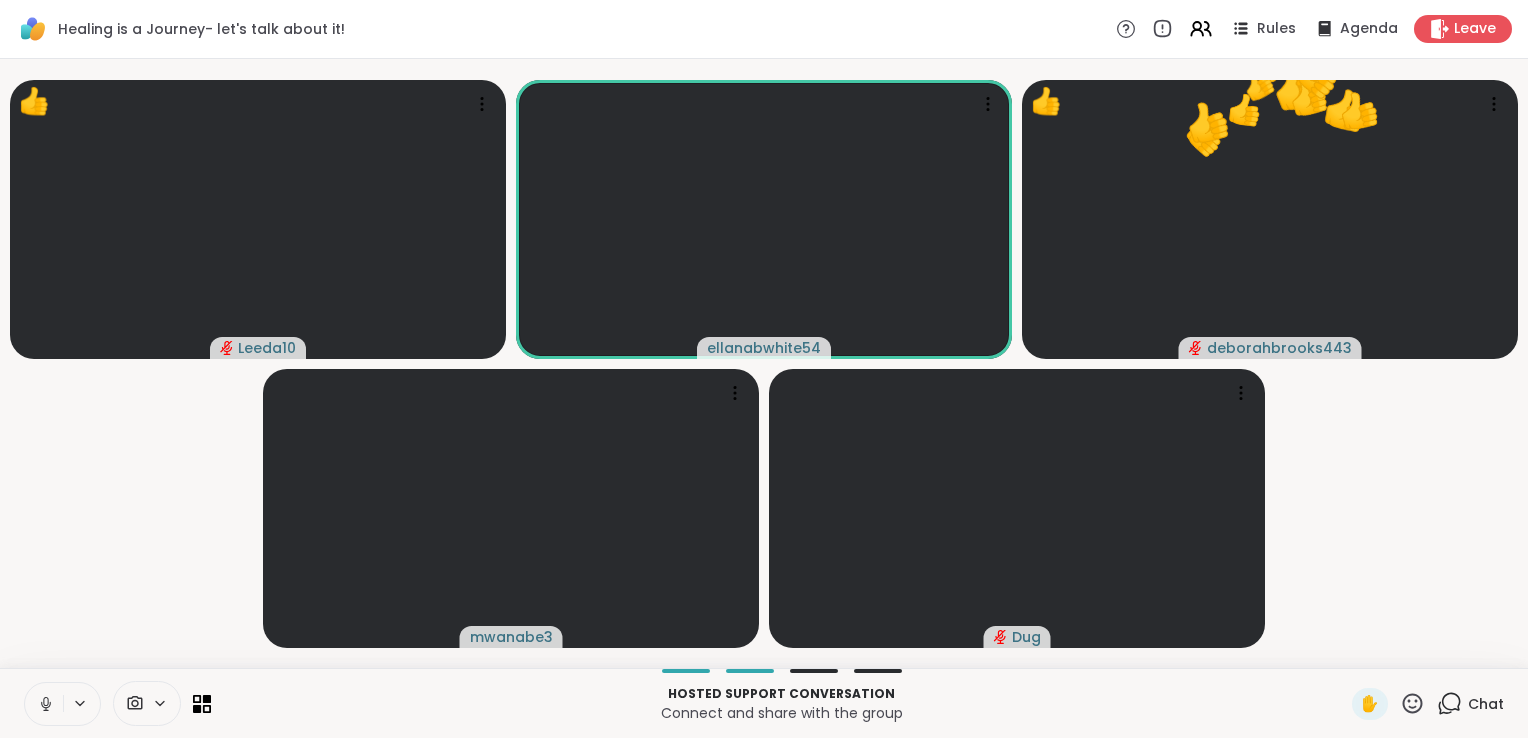 click 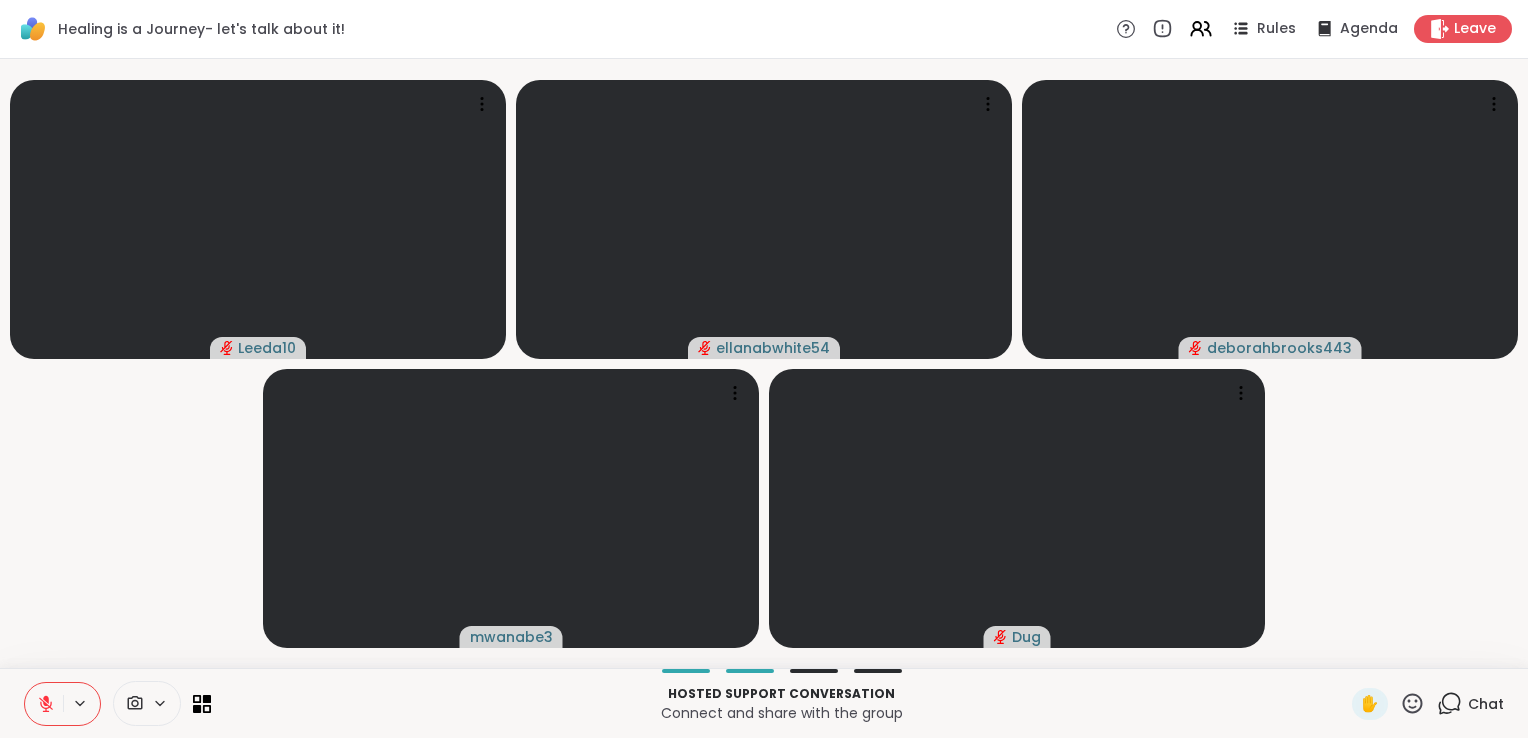 click 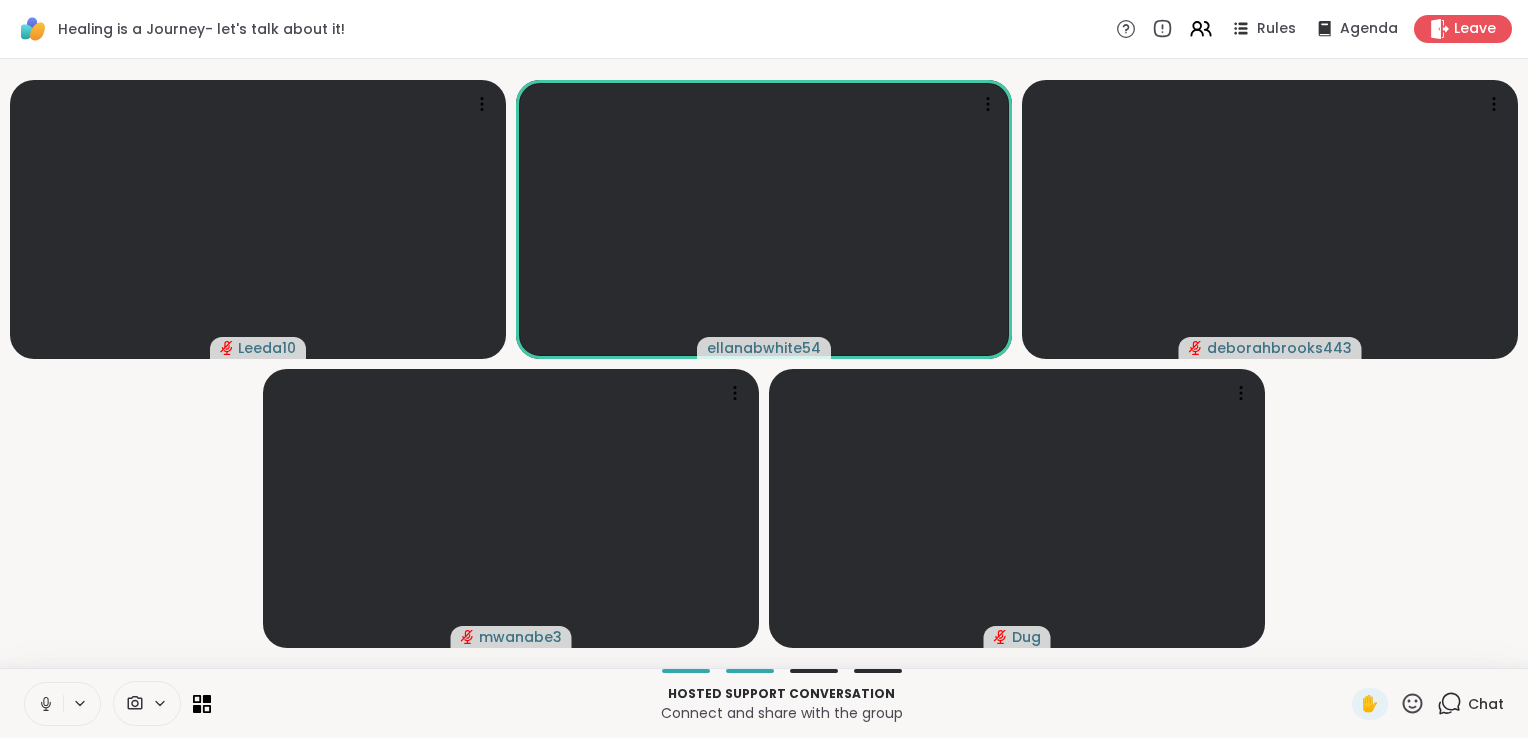 click 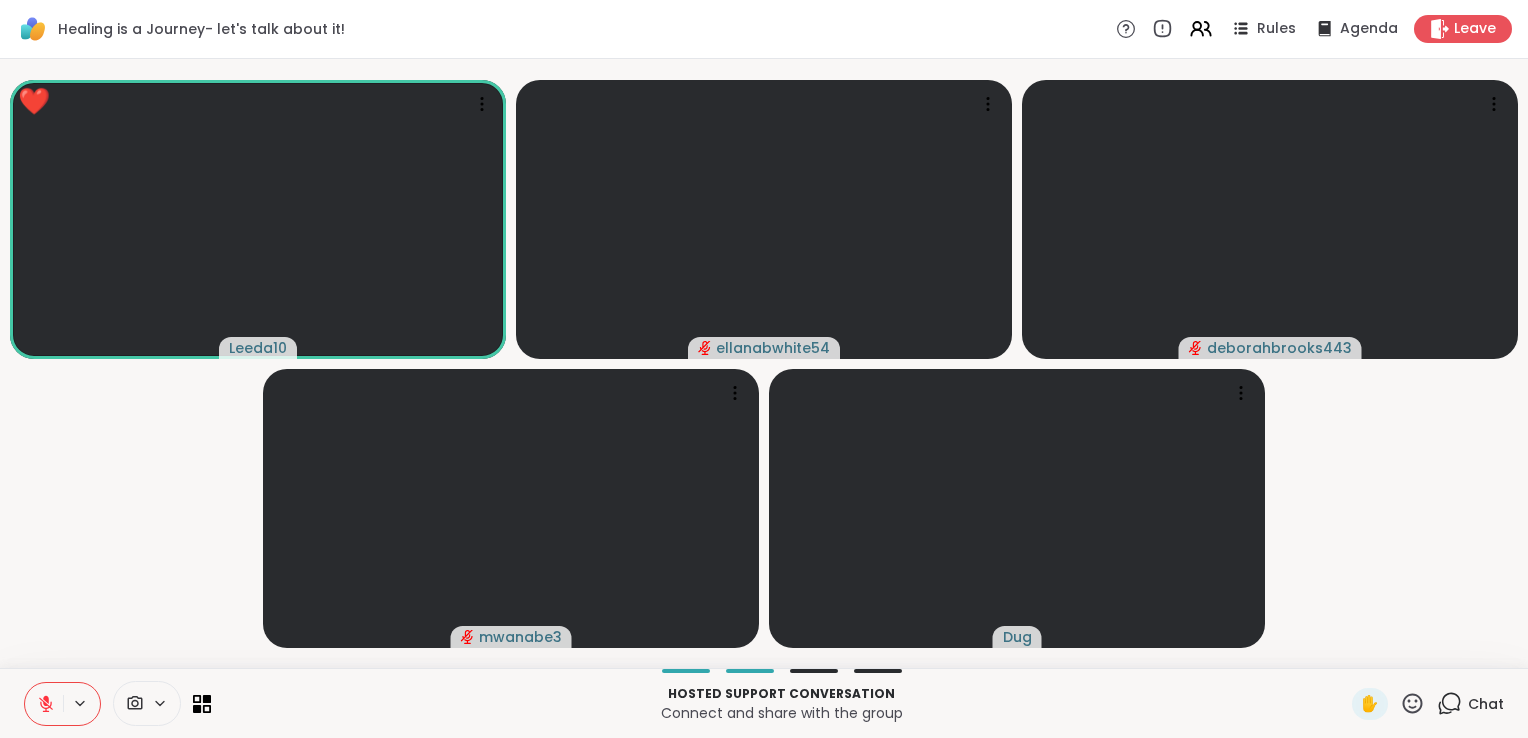 click 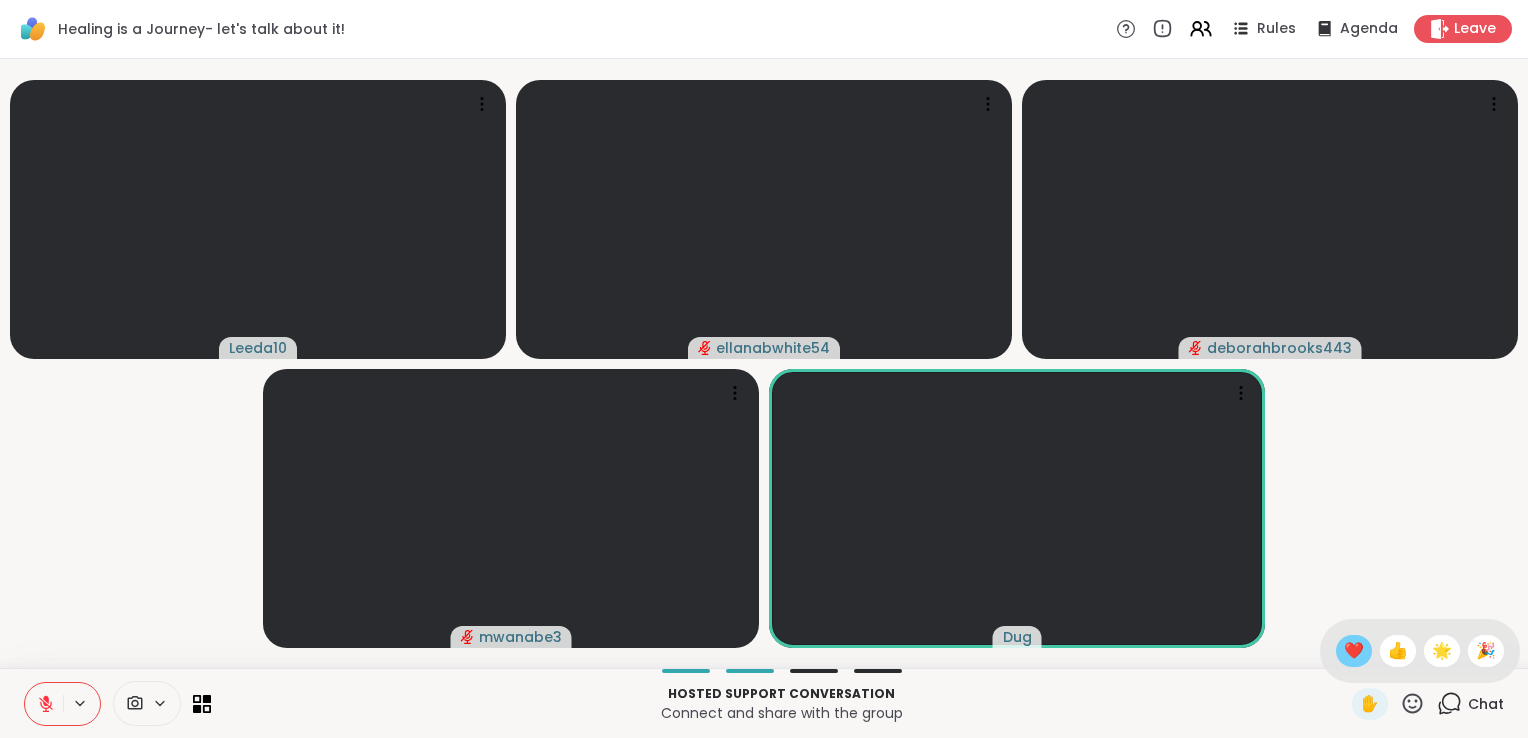 click on "❤️" at bounding box center [1354, 651] 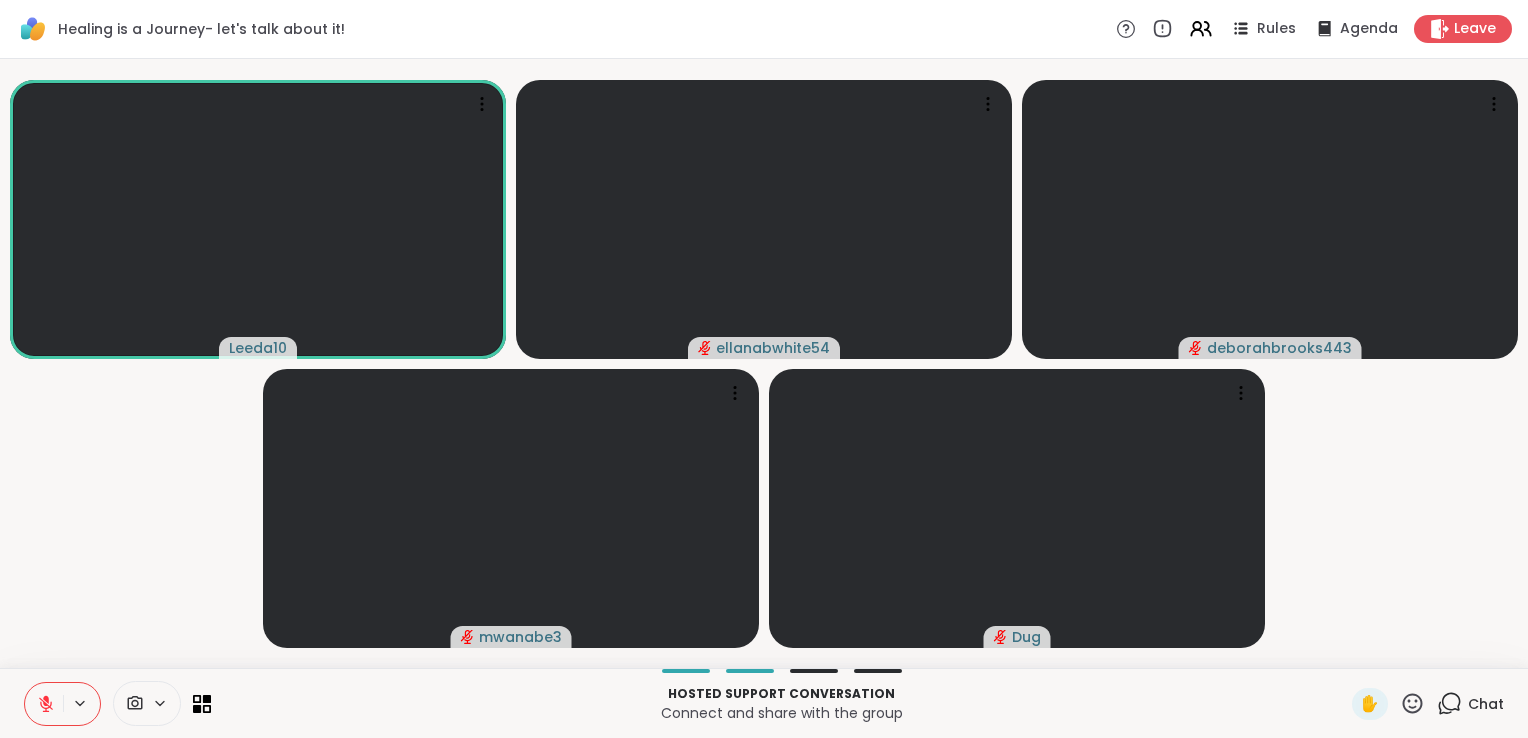 click 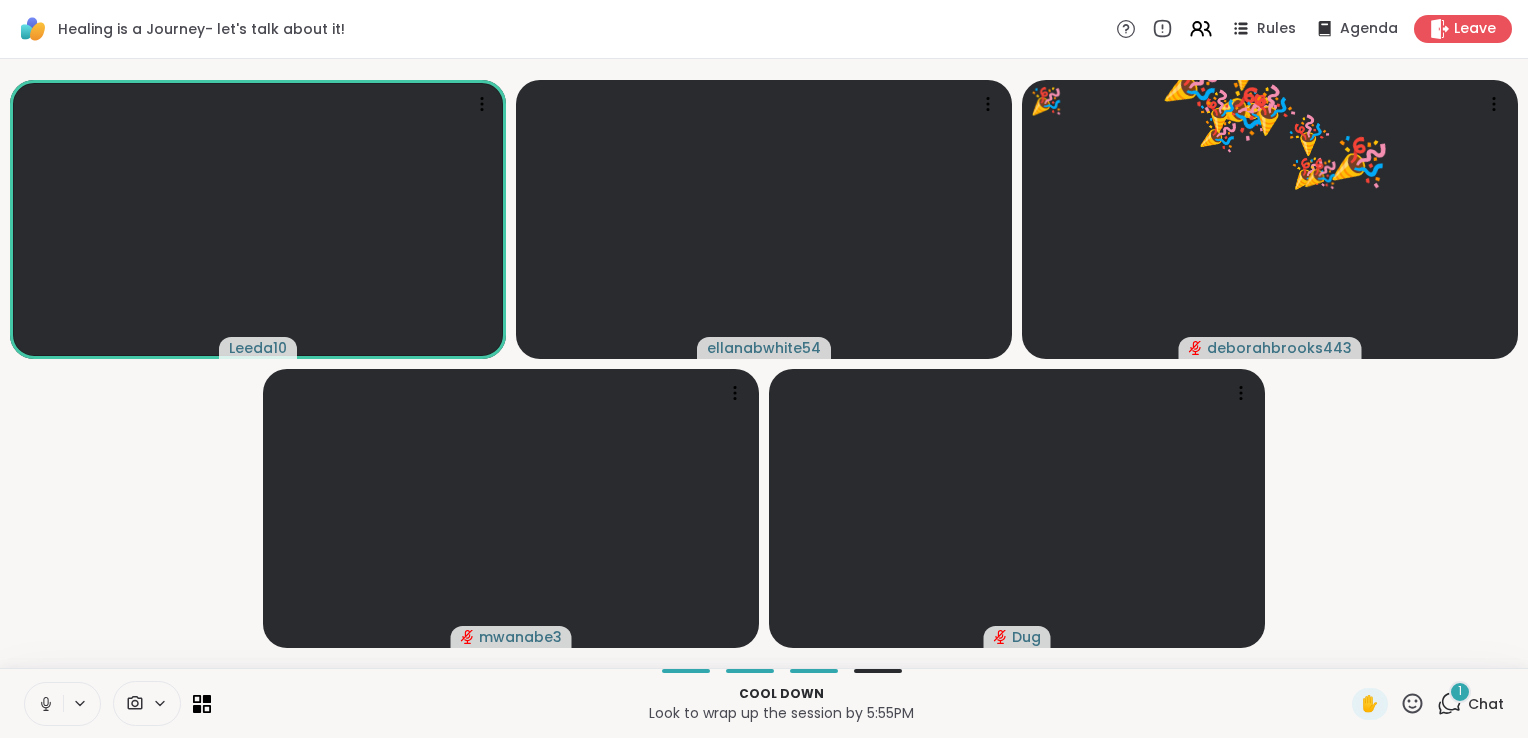 click 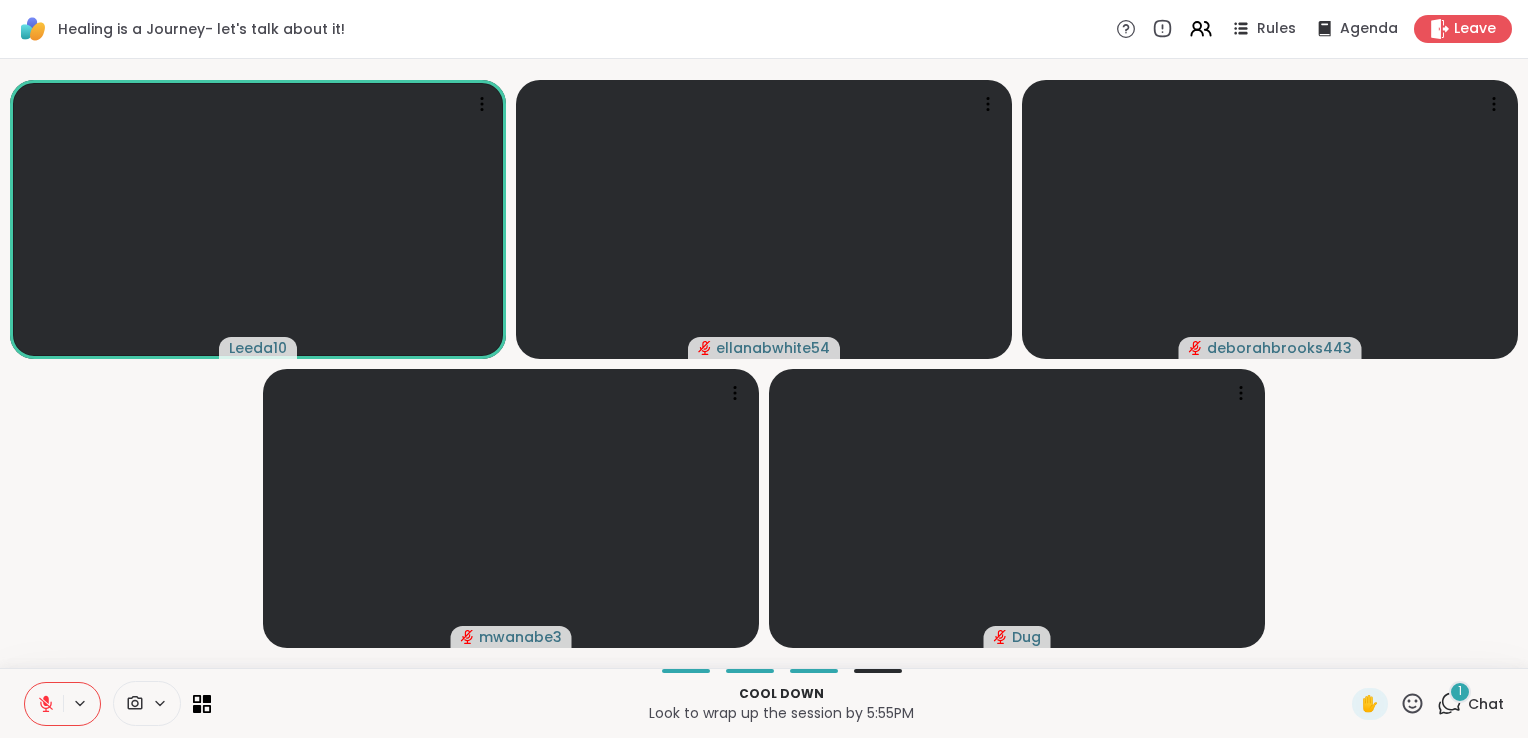 click 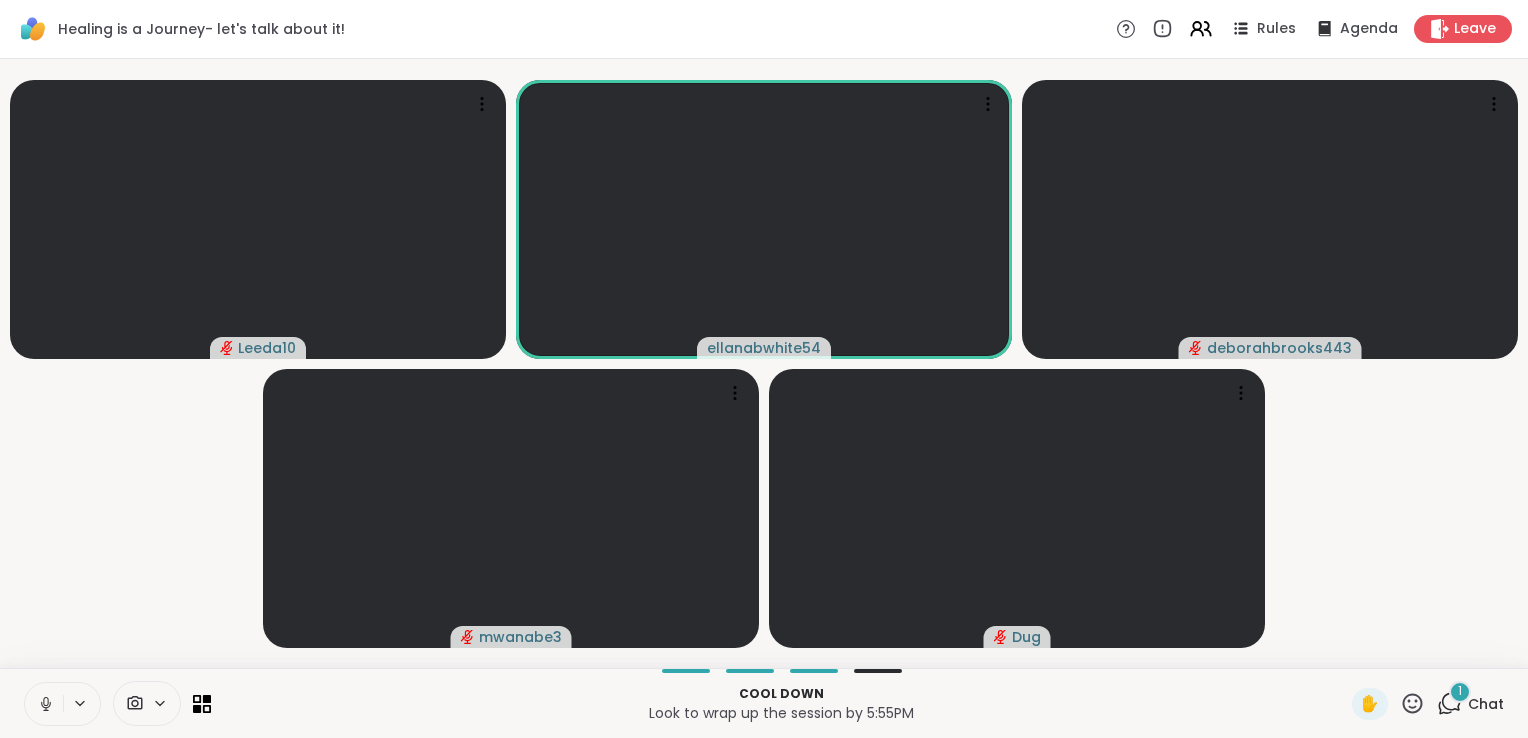 click 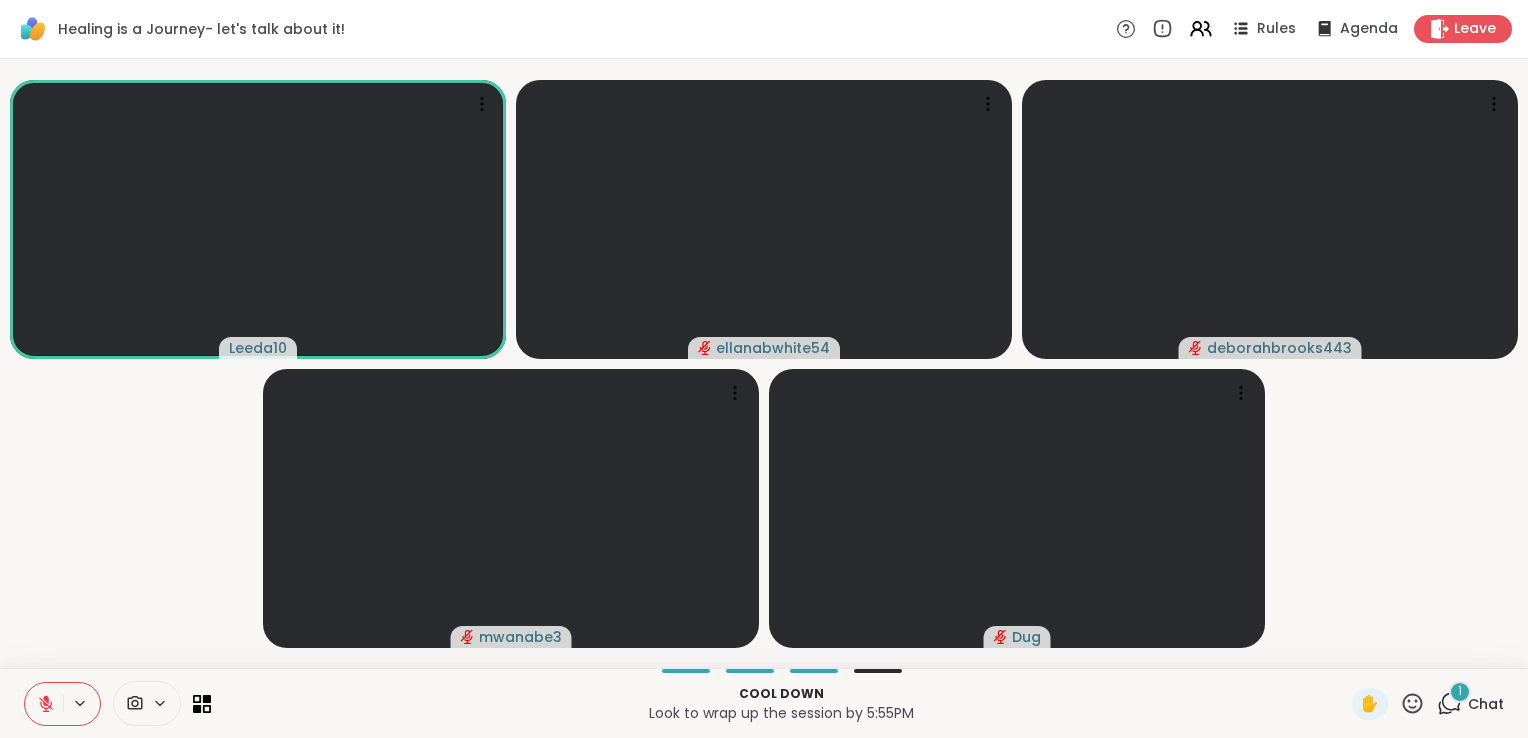 click on "1" at bounding box center [1460, 692] 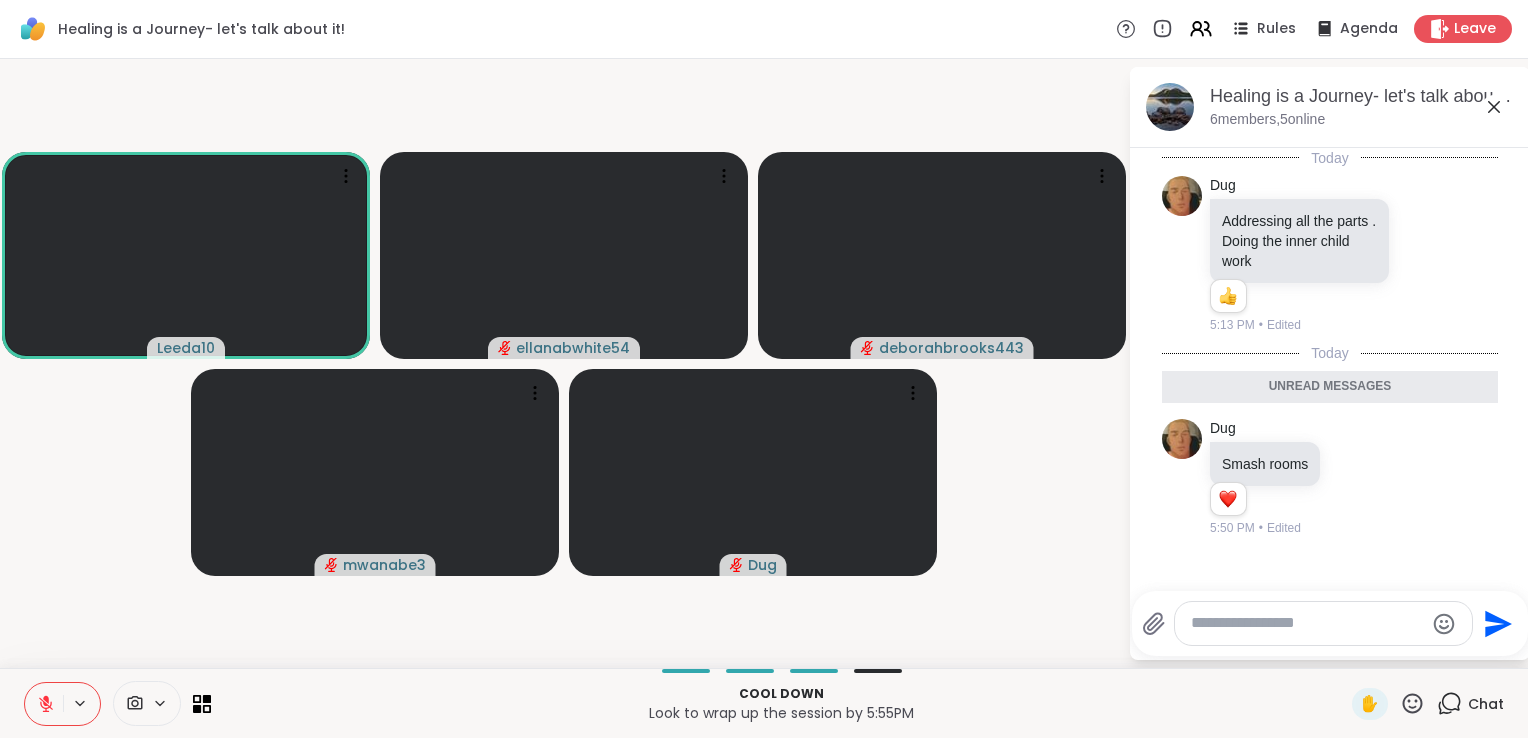 click 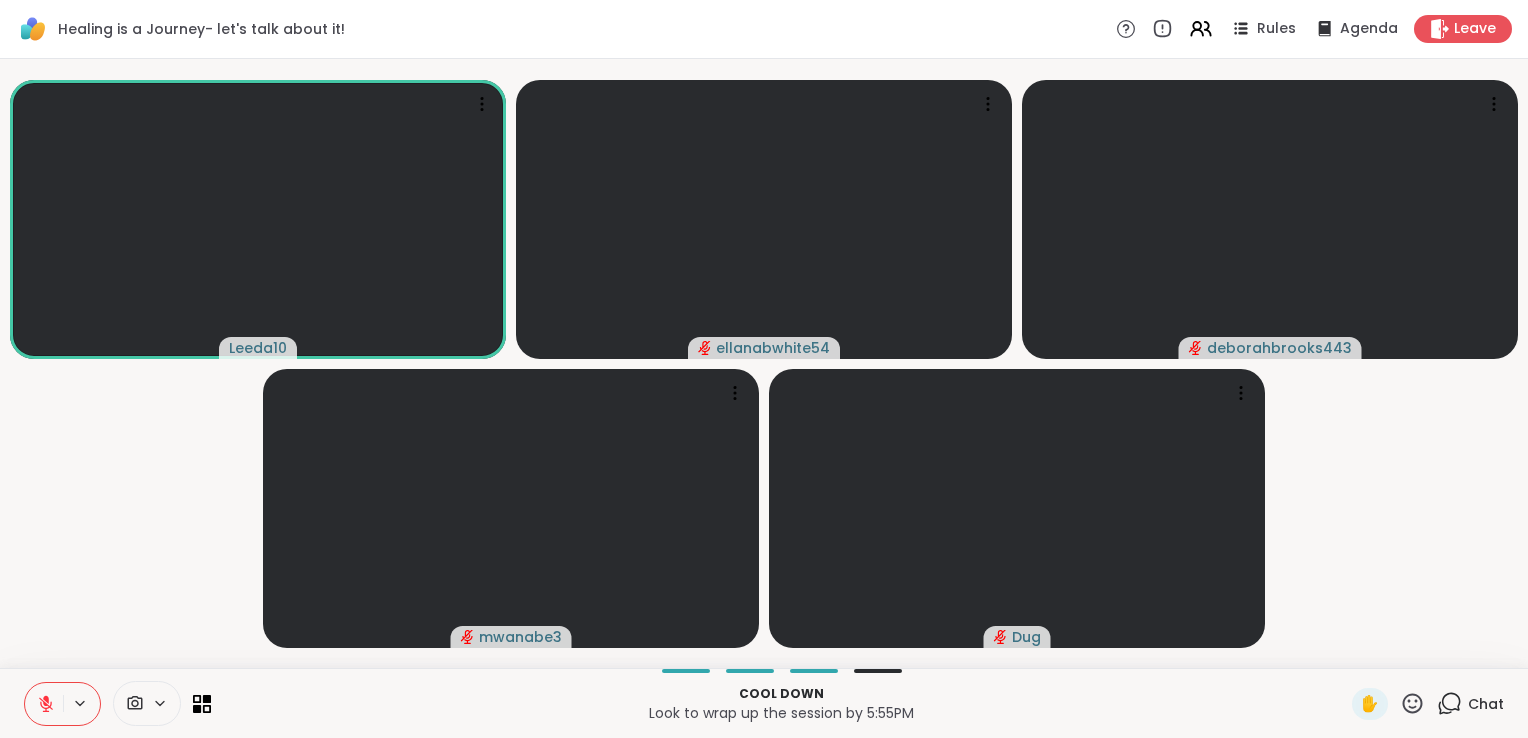 click 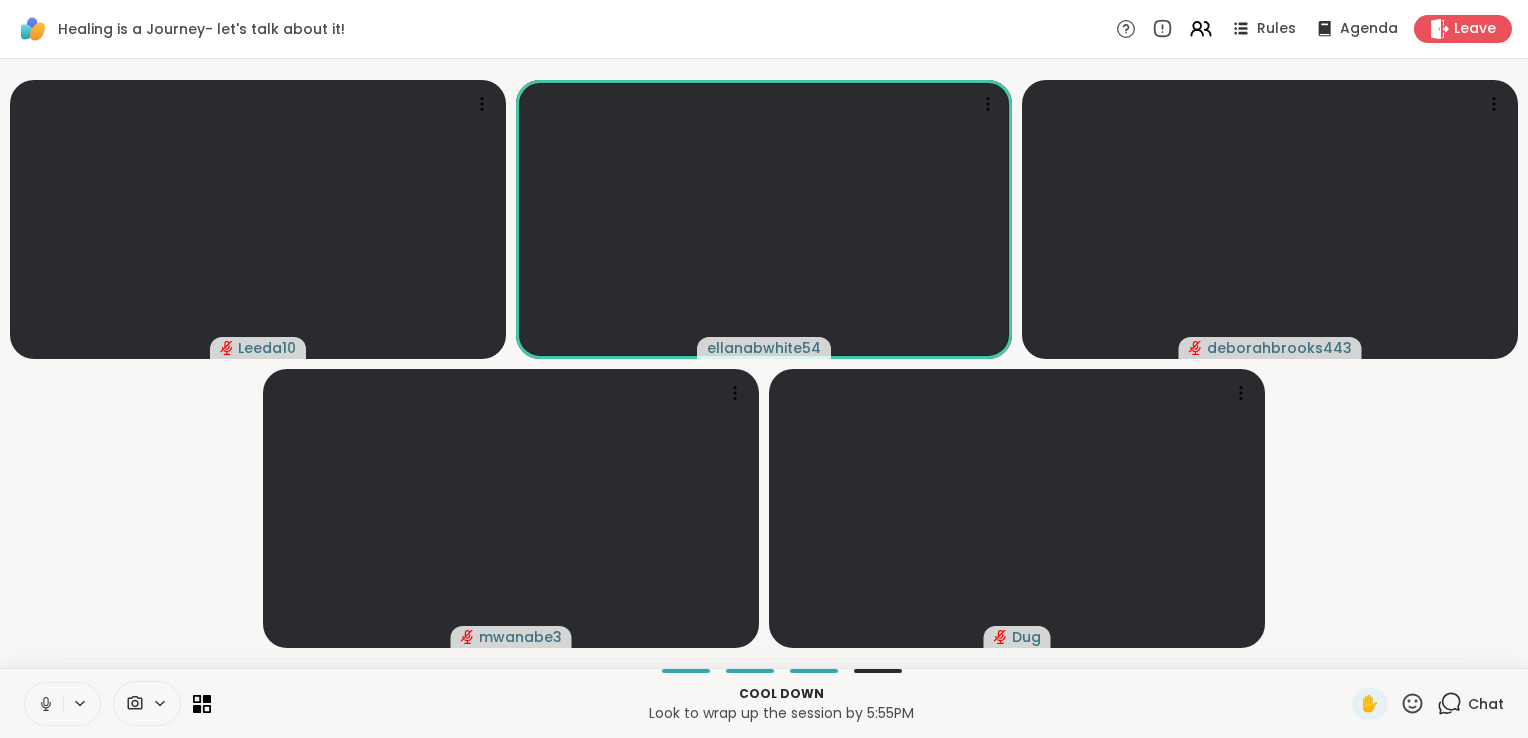 click 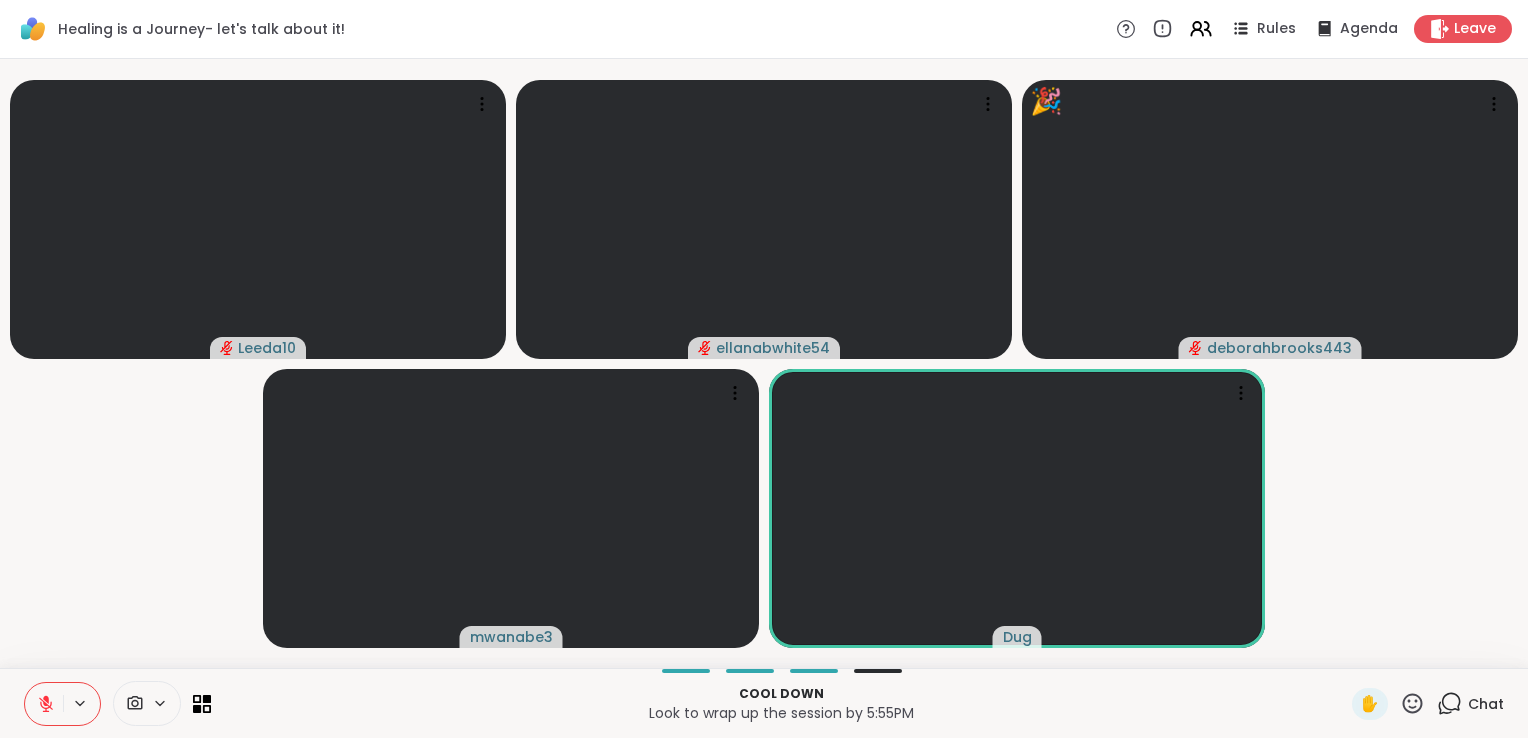 click 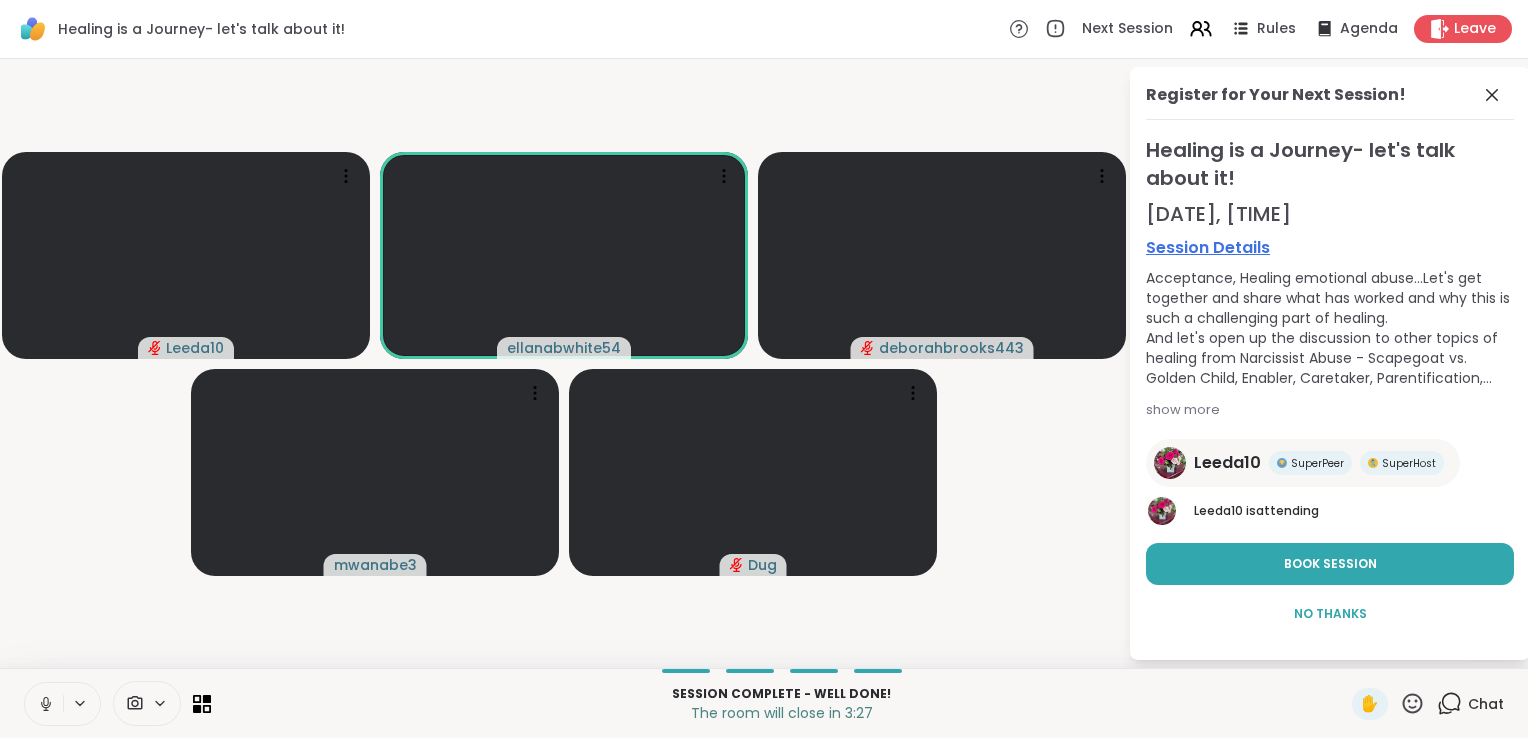 click 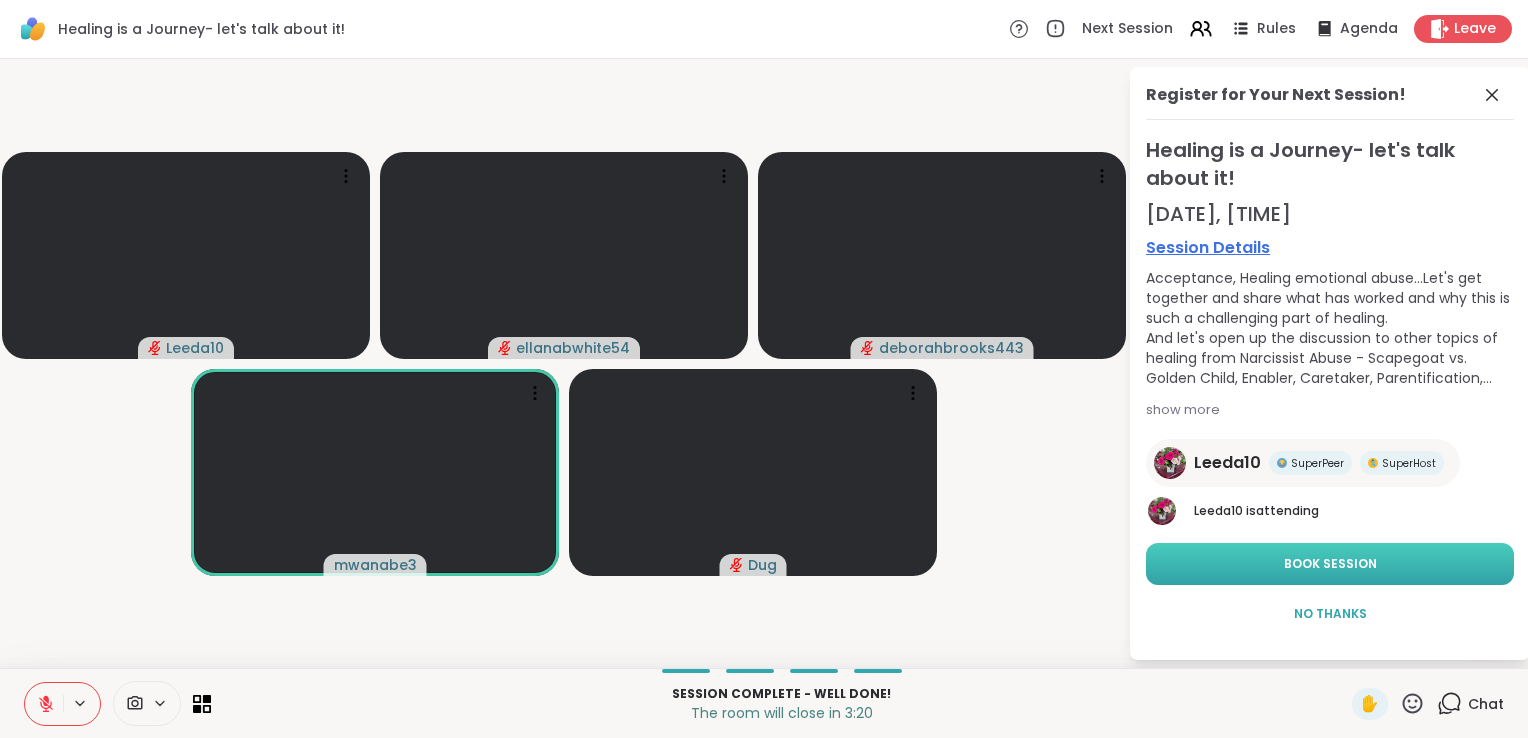 click on "Book Session" at bounding box center (1330, 564) 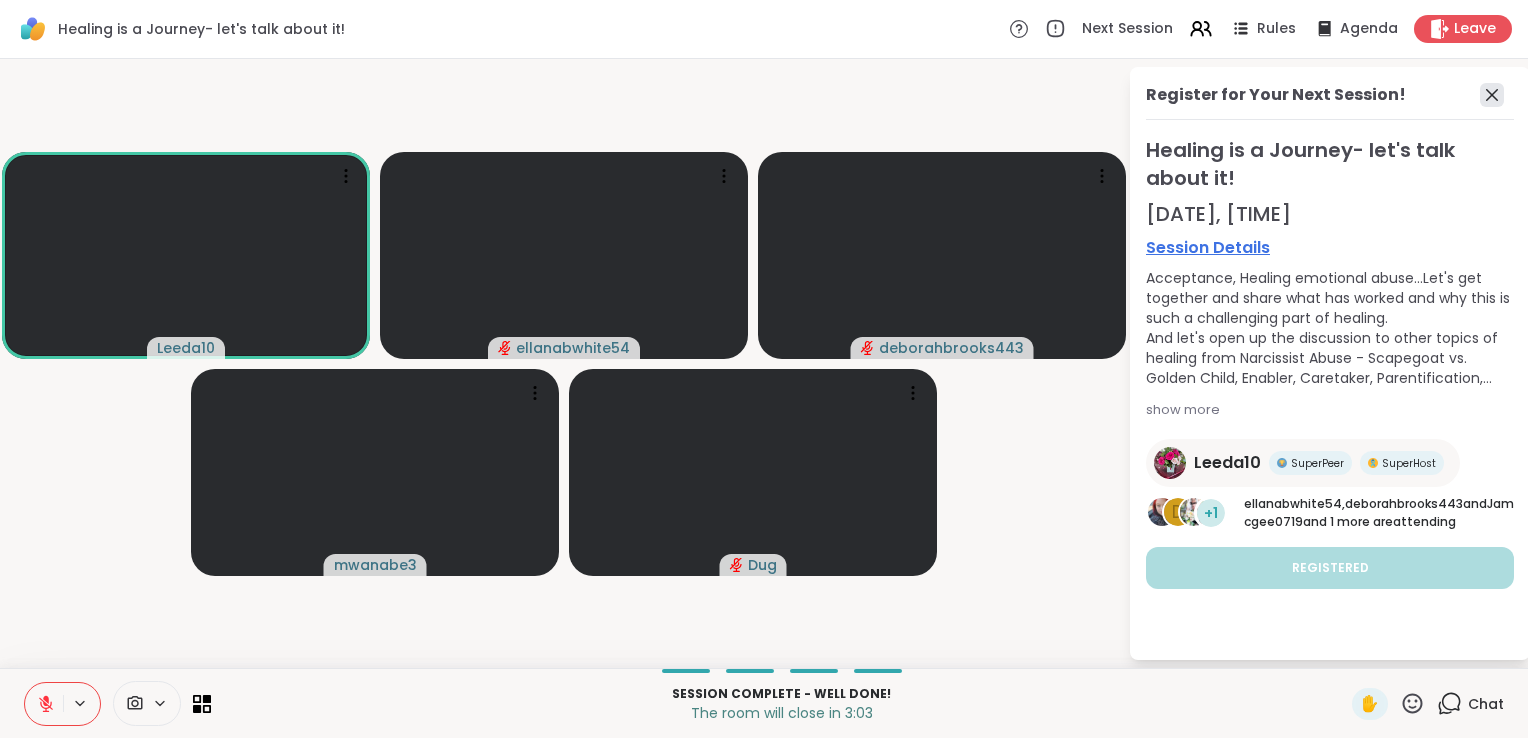 click 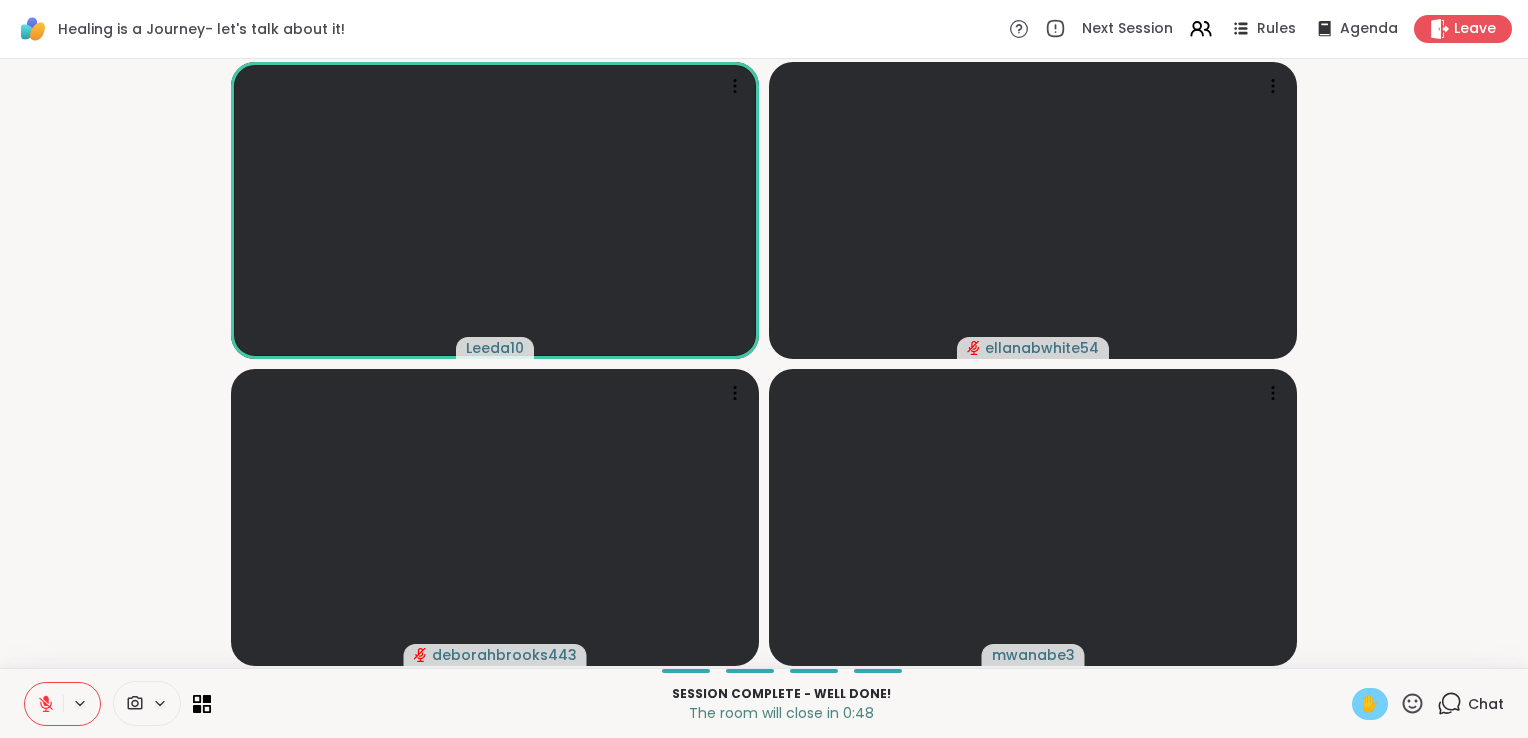 click on "✋" at bounding box center (1370, 704) 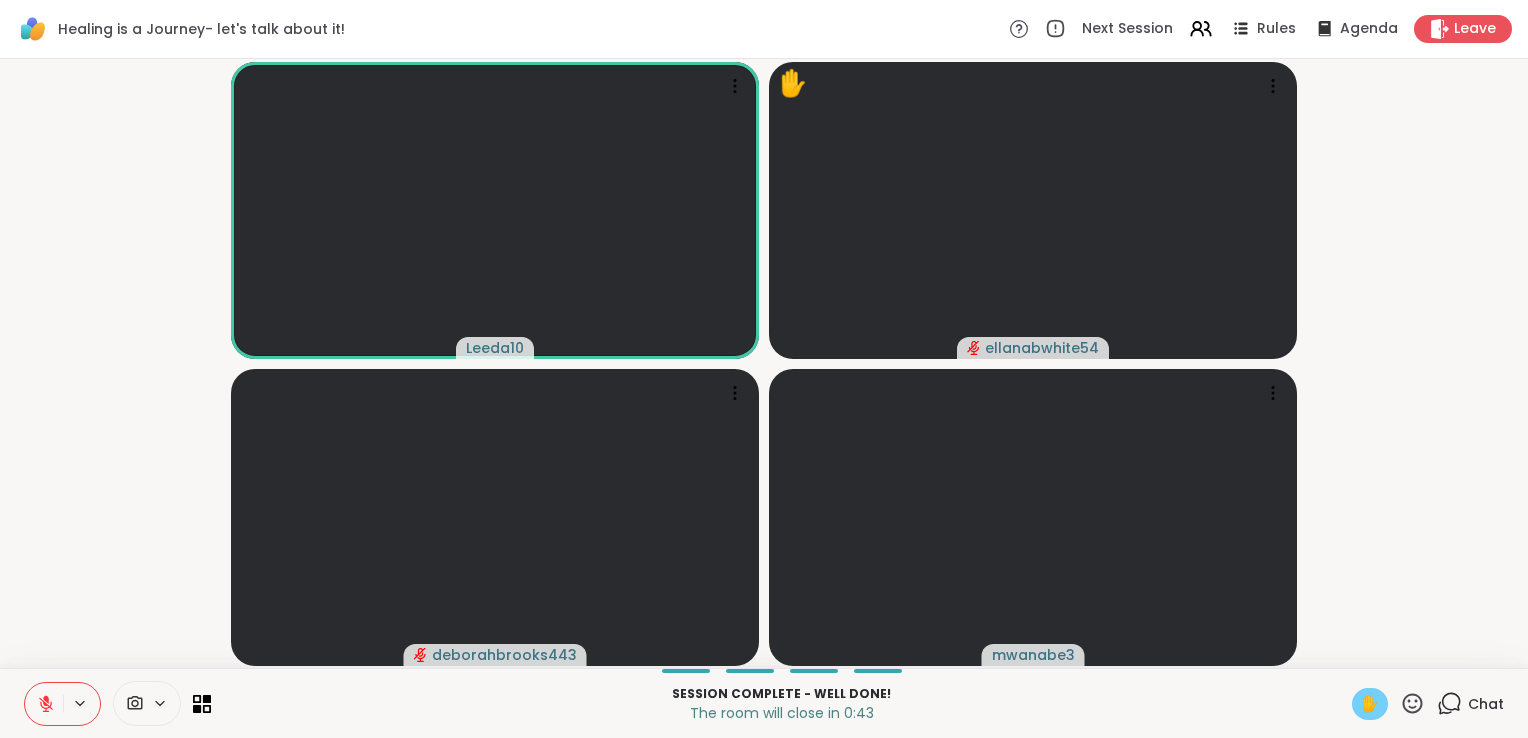 click on "✋ Chat" at bounding box center (1428, 704) 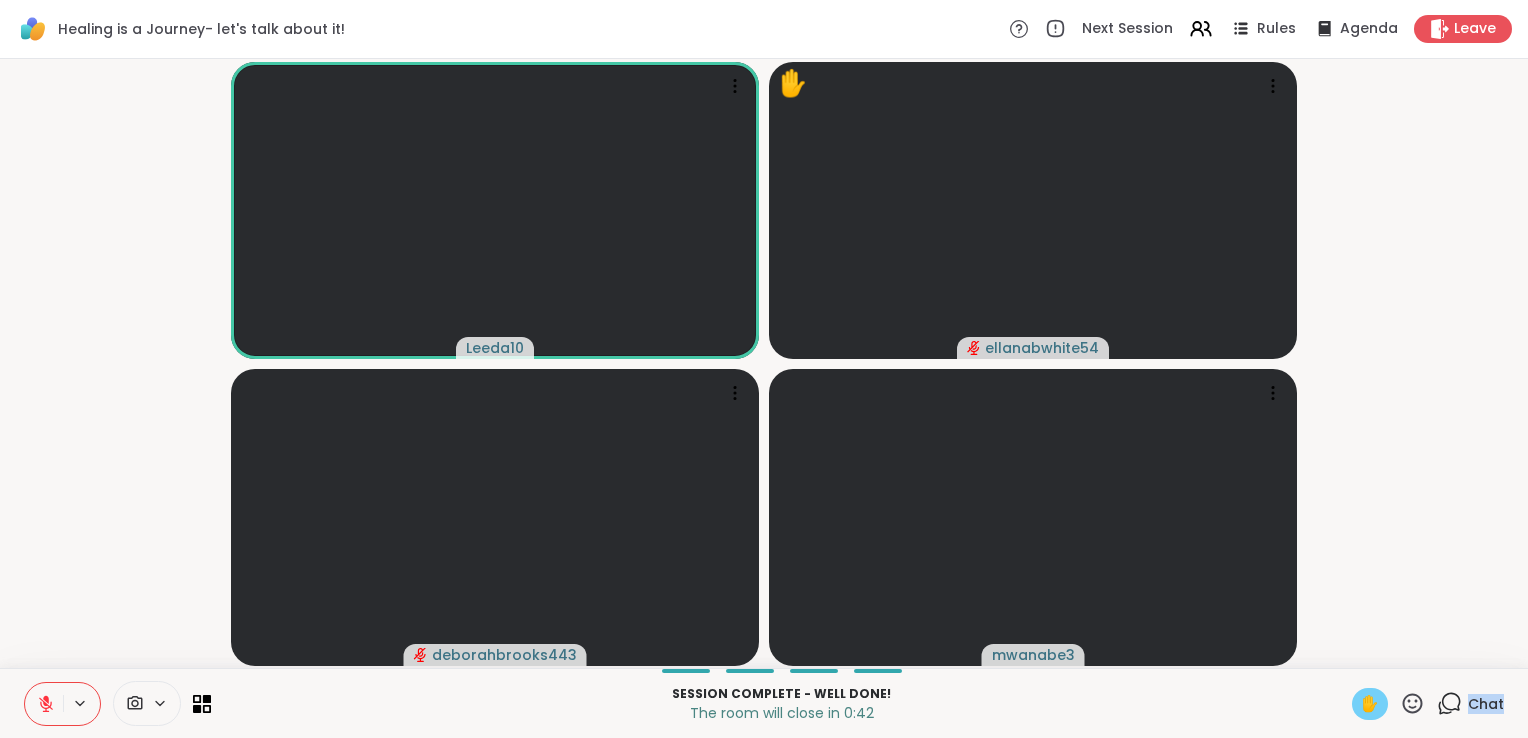 drag, startPoint x: 1414, startPoint y: 708, endPoint x: 1377, endPoint y: 709, distance: 37.01351 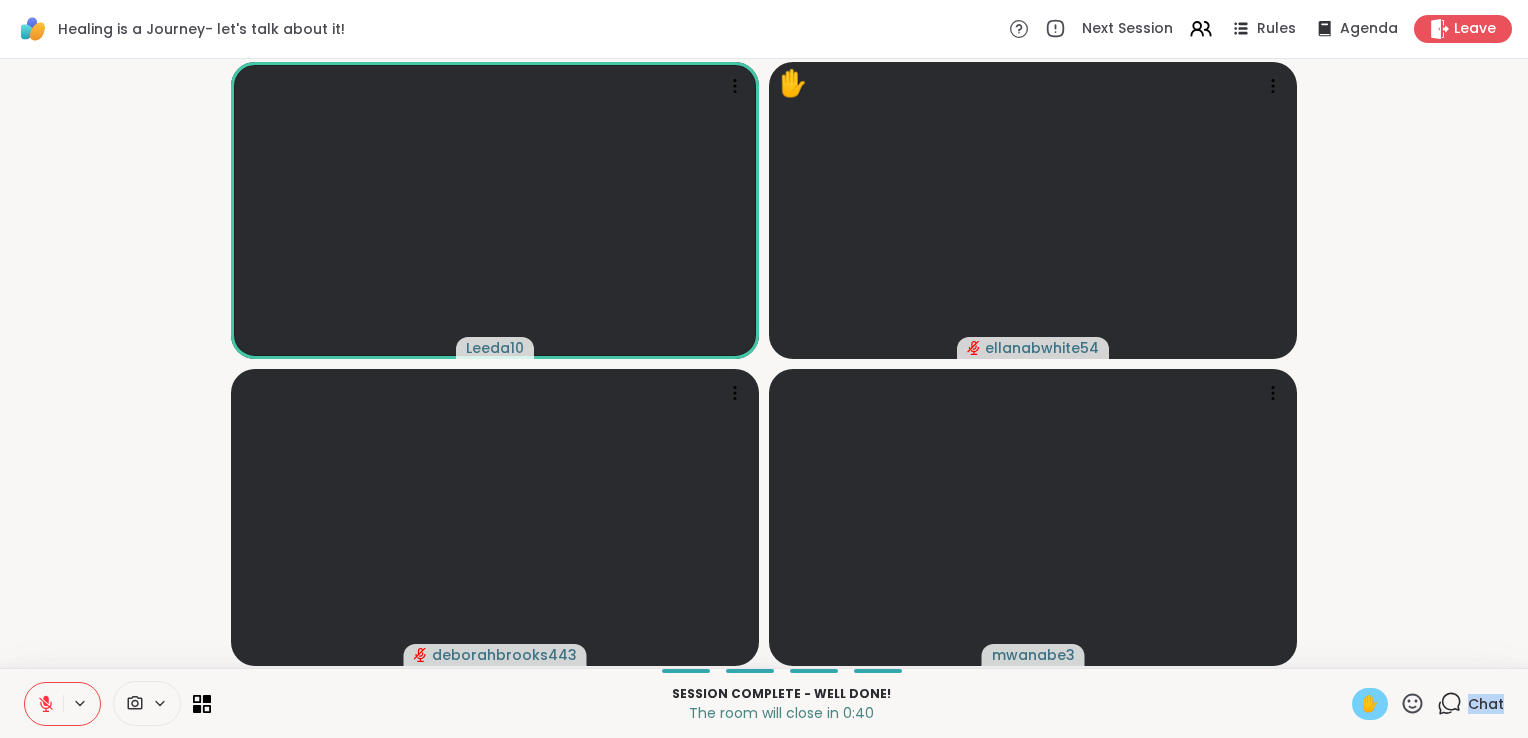 drag, startPoint x: 1377, startPoint y: 709, endPoint x: 1402, endPoint y: 707, distance: 25.079872 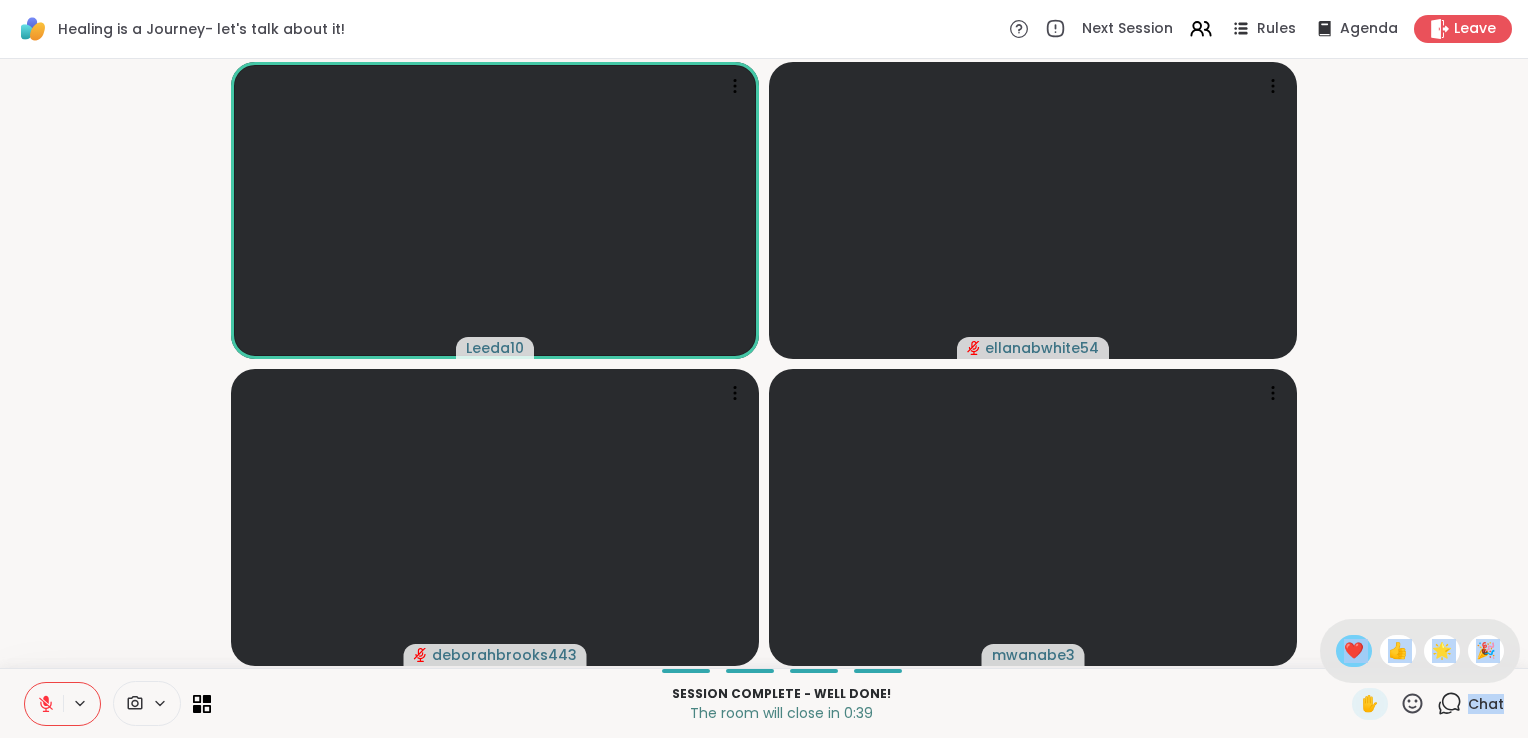 click on "❤️" at bounding box center (1354, 651) 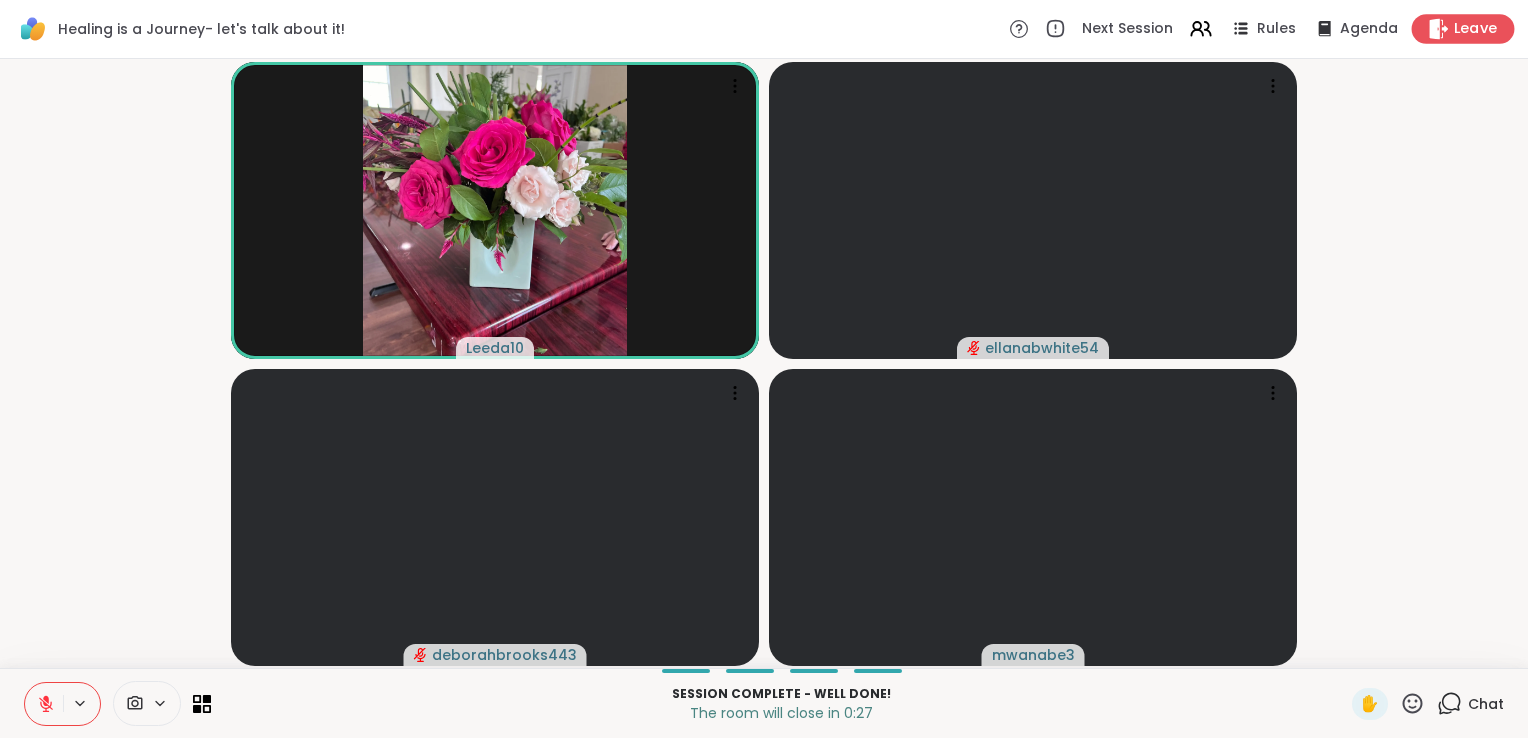 click on "Leave" at bounding box center [1476, 29] 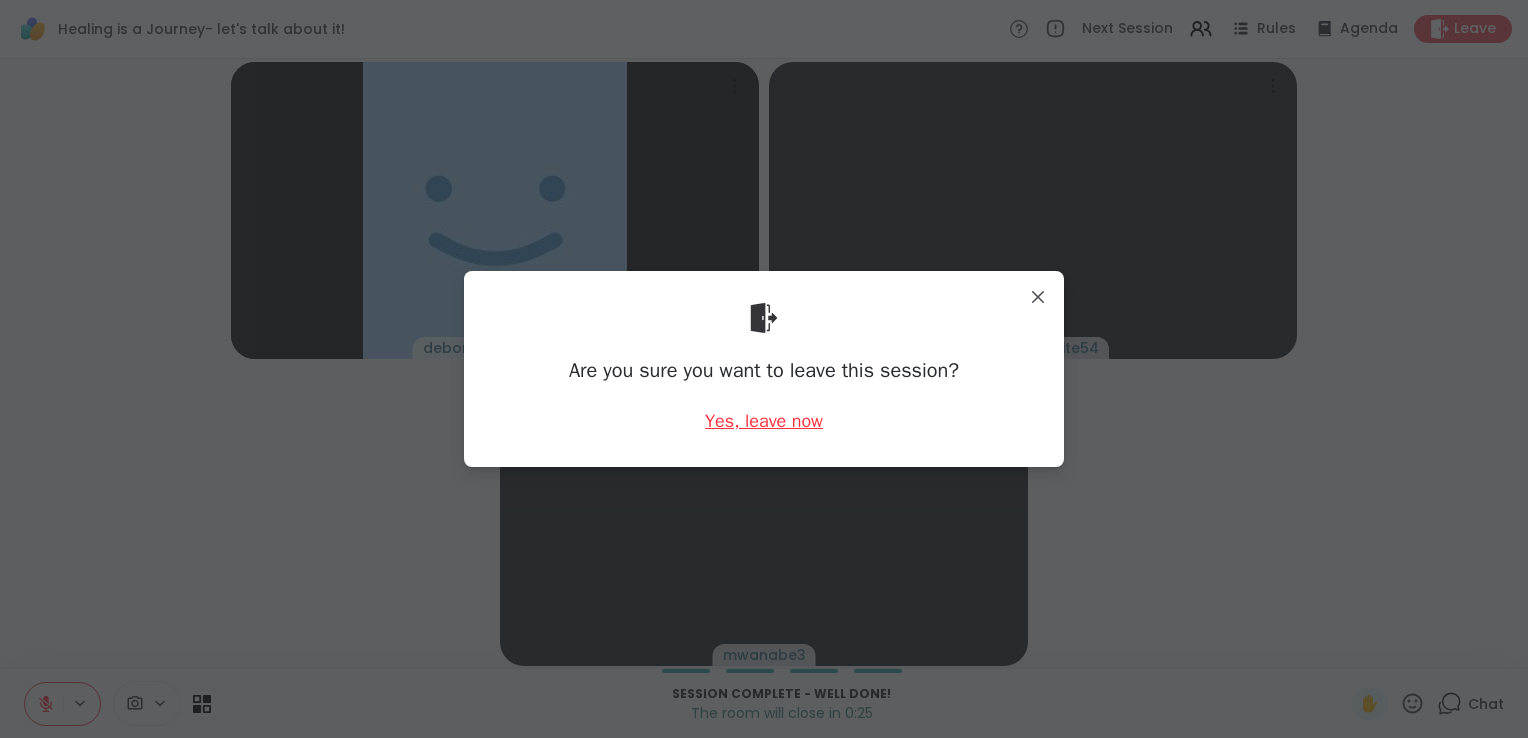 click on "Yes, leave now" at bounding box center [764, 421] 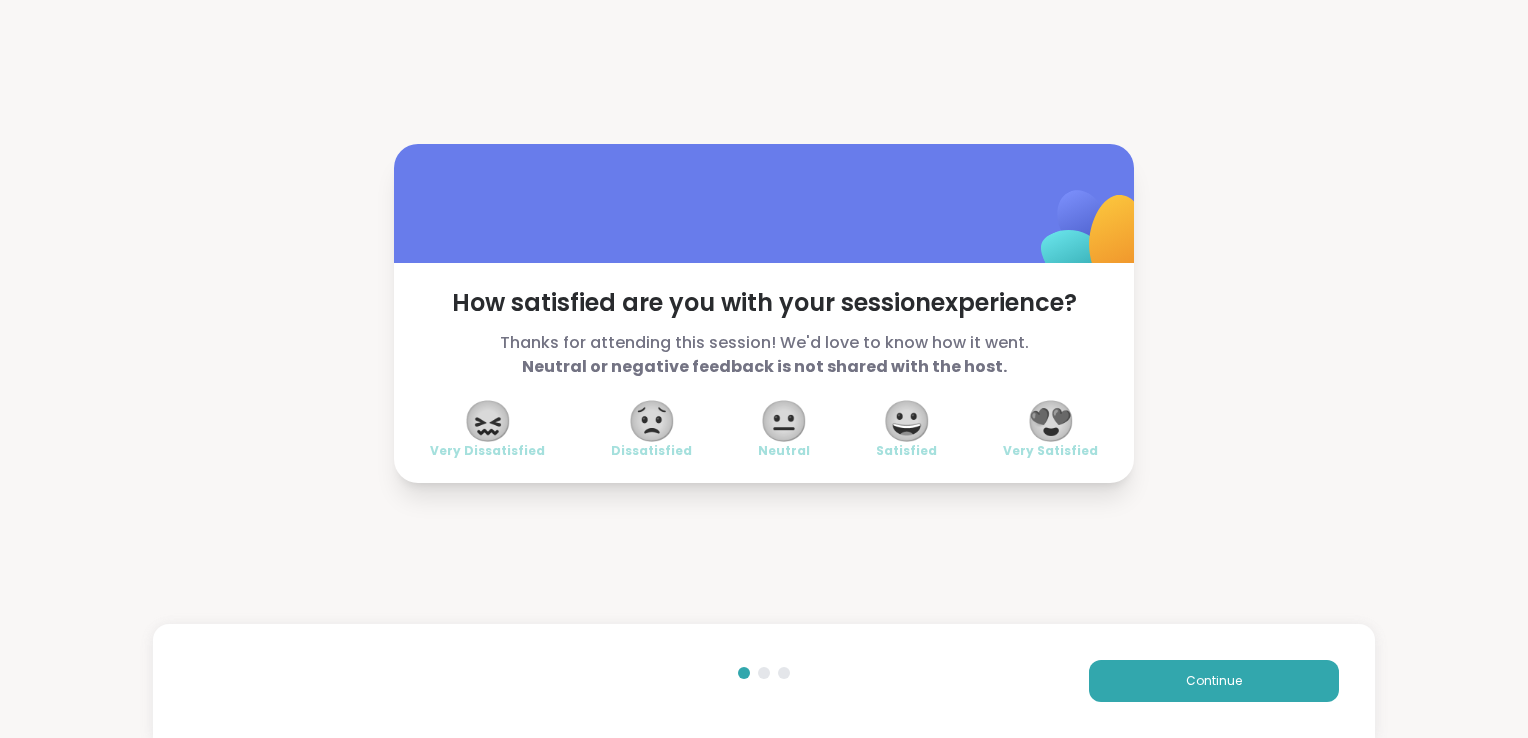 click on "😍" at bounding box center [1051, 421] 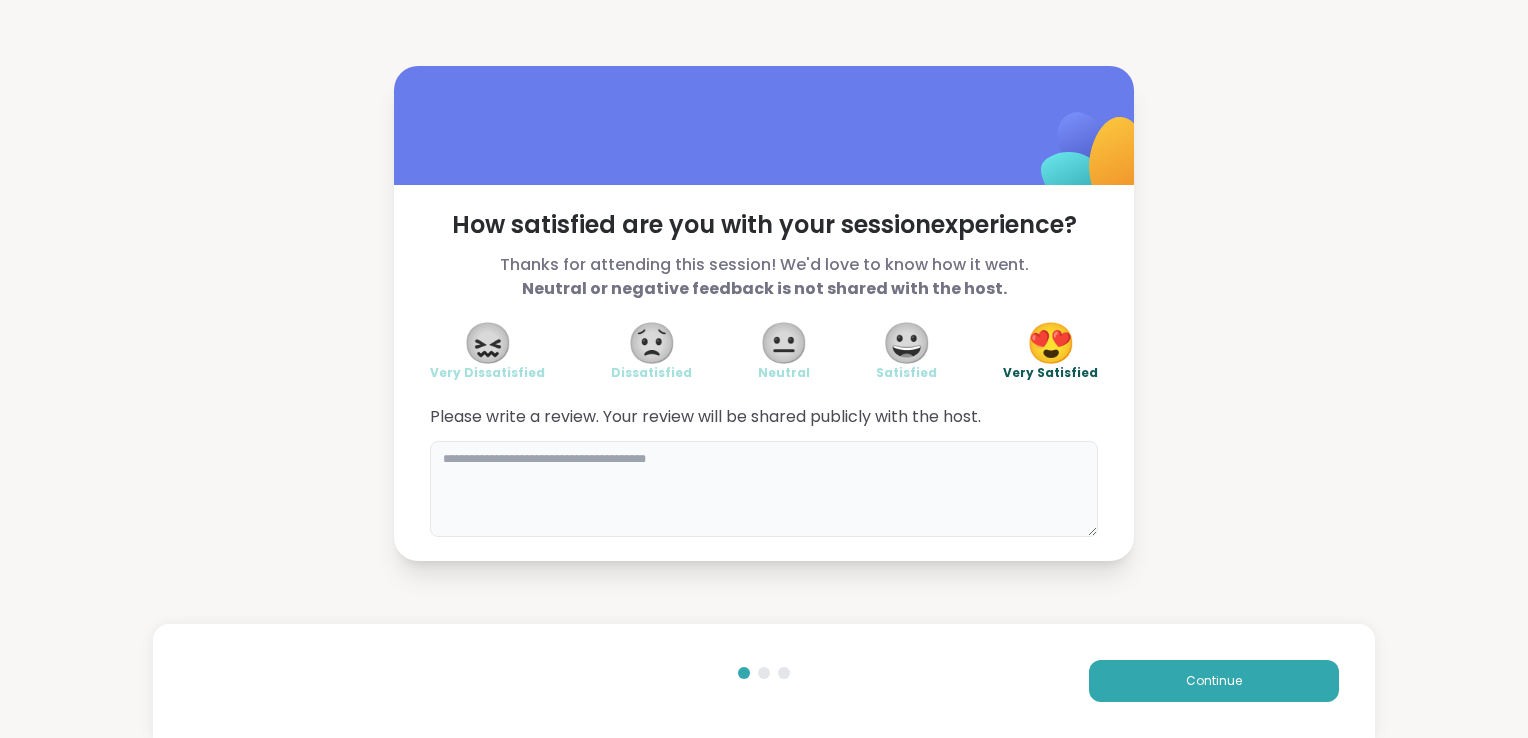 click at bounding box center (764, 489) 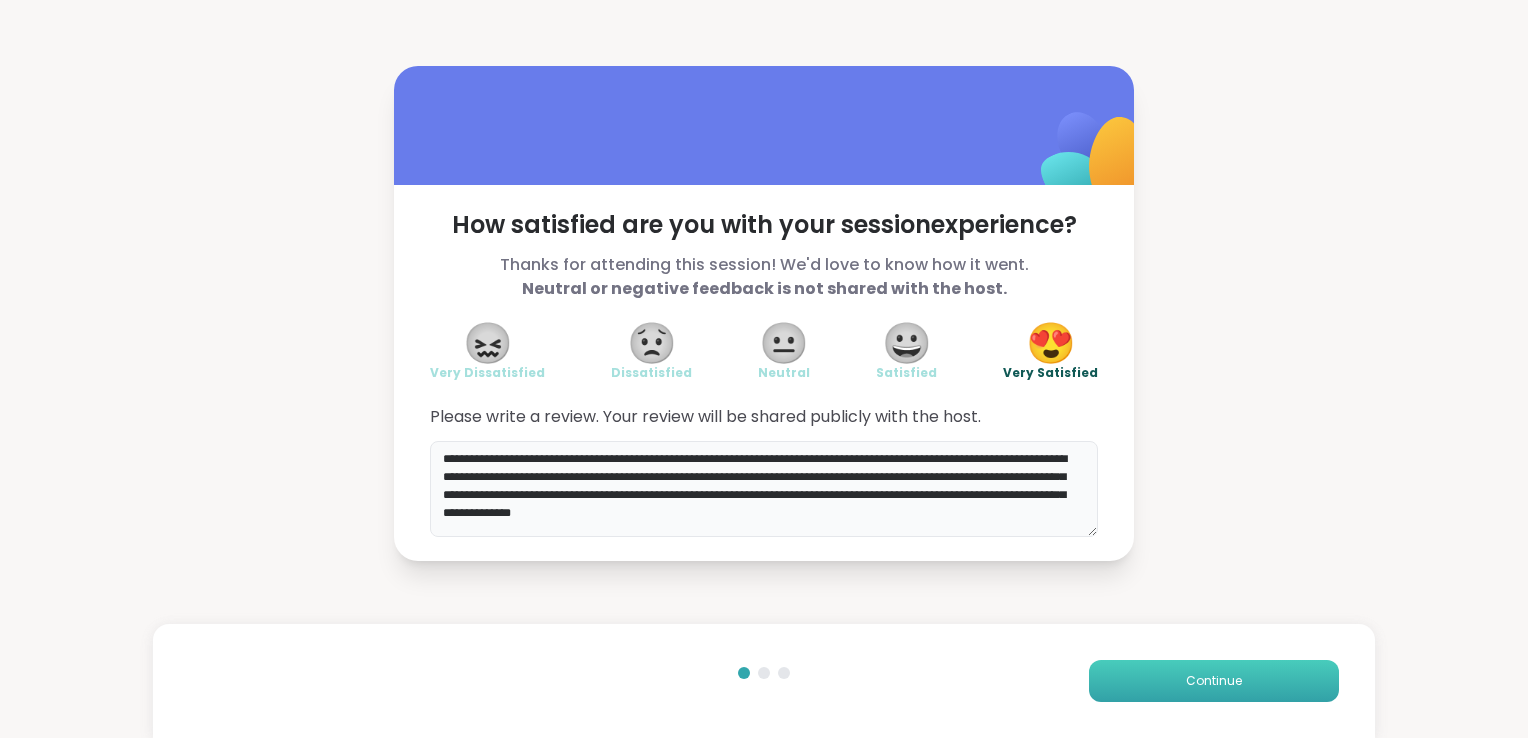 type on "**********" 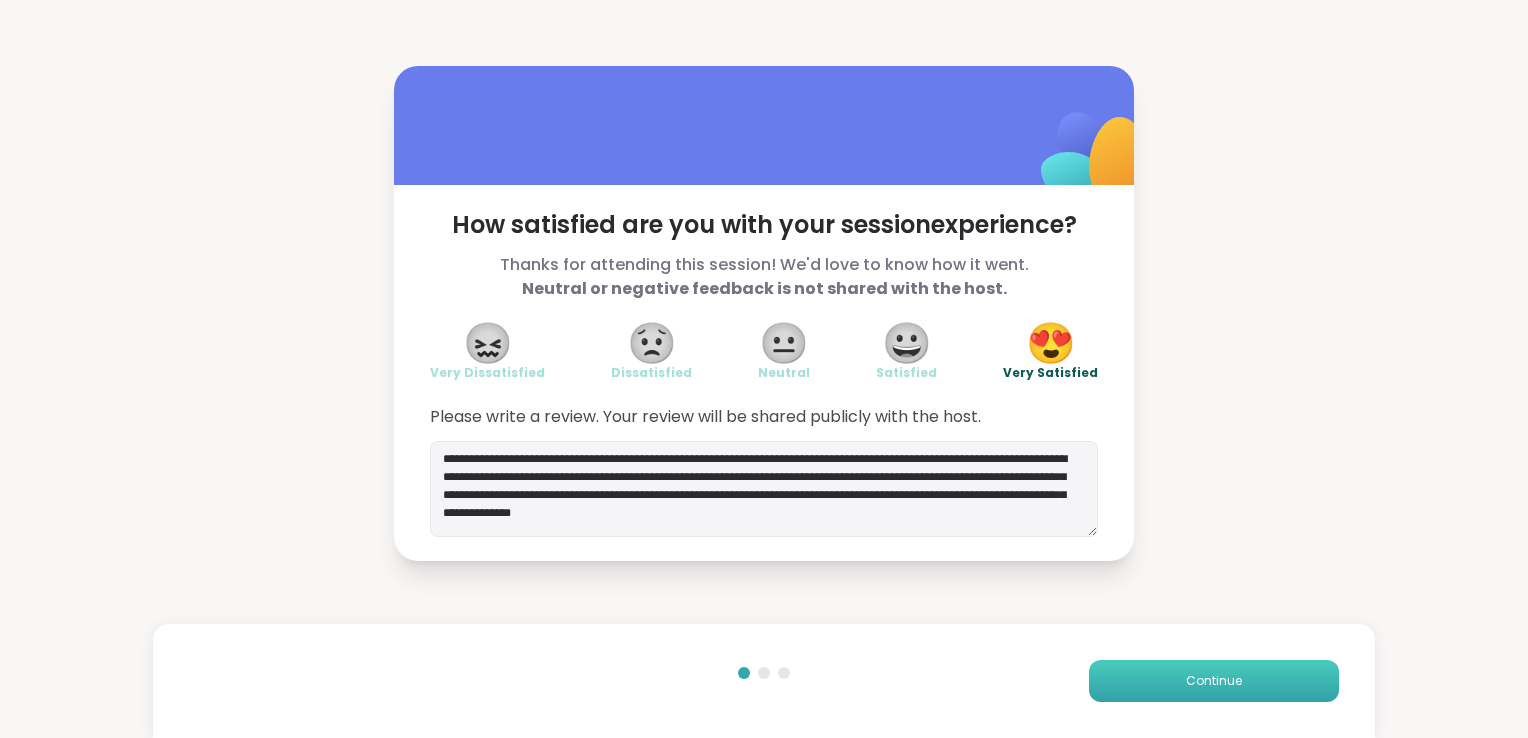 click on "Continue" at bounding box center [1214, 681] 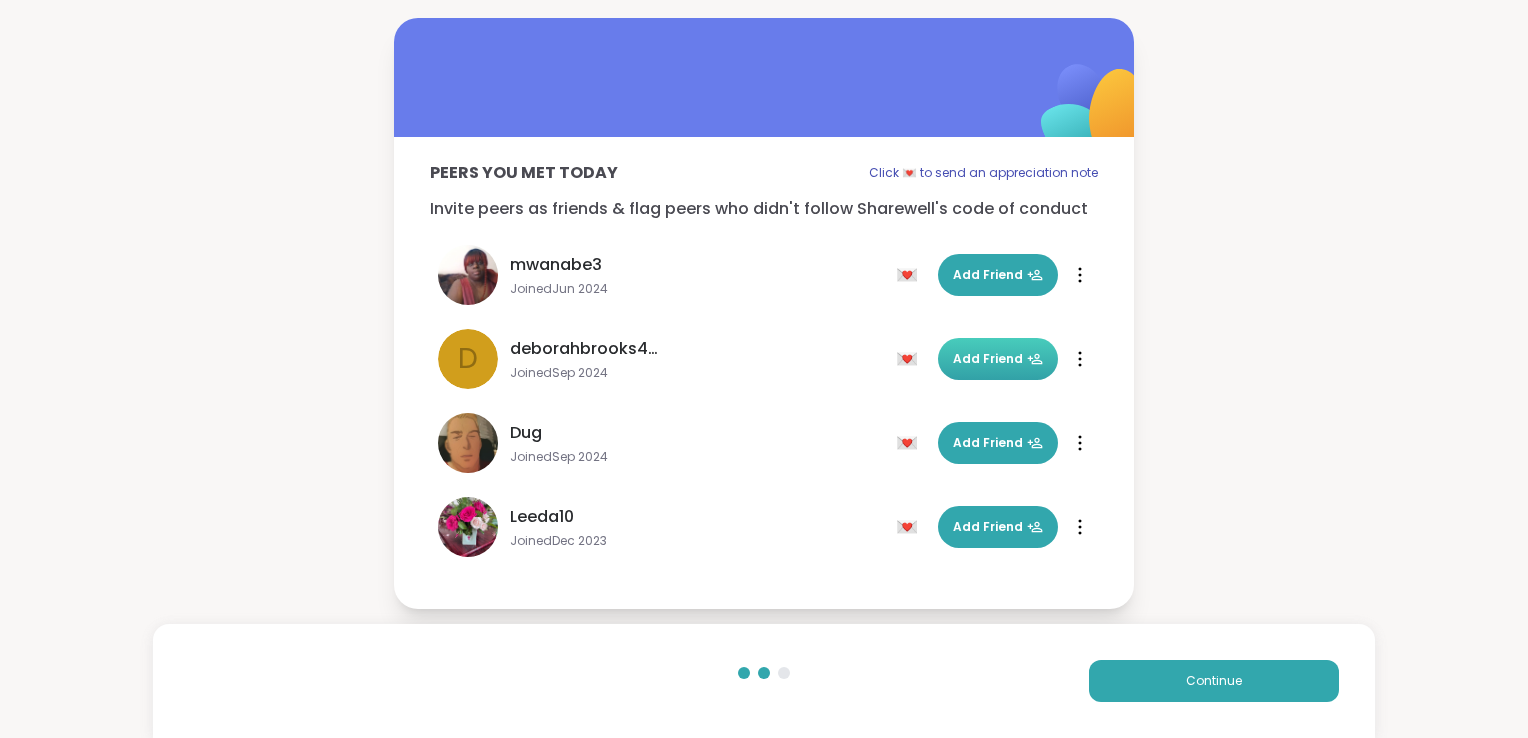click on "Add Friend" at bounding box center [998, 359] 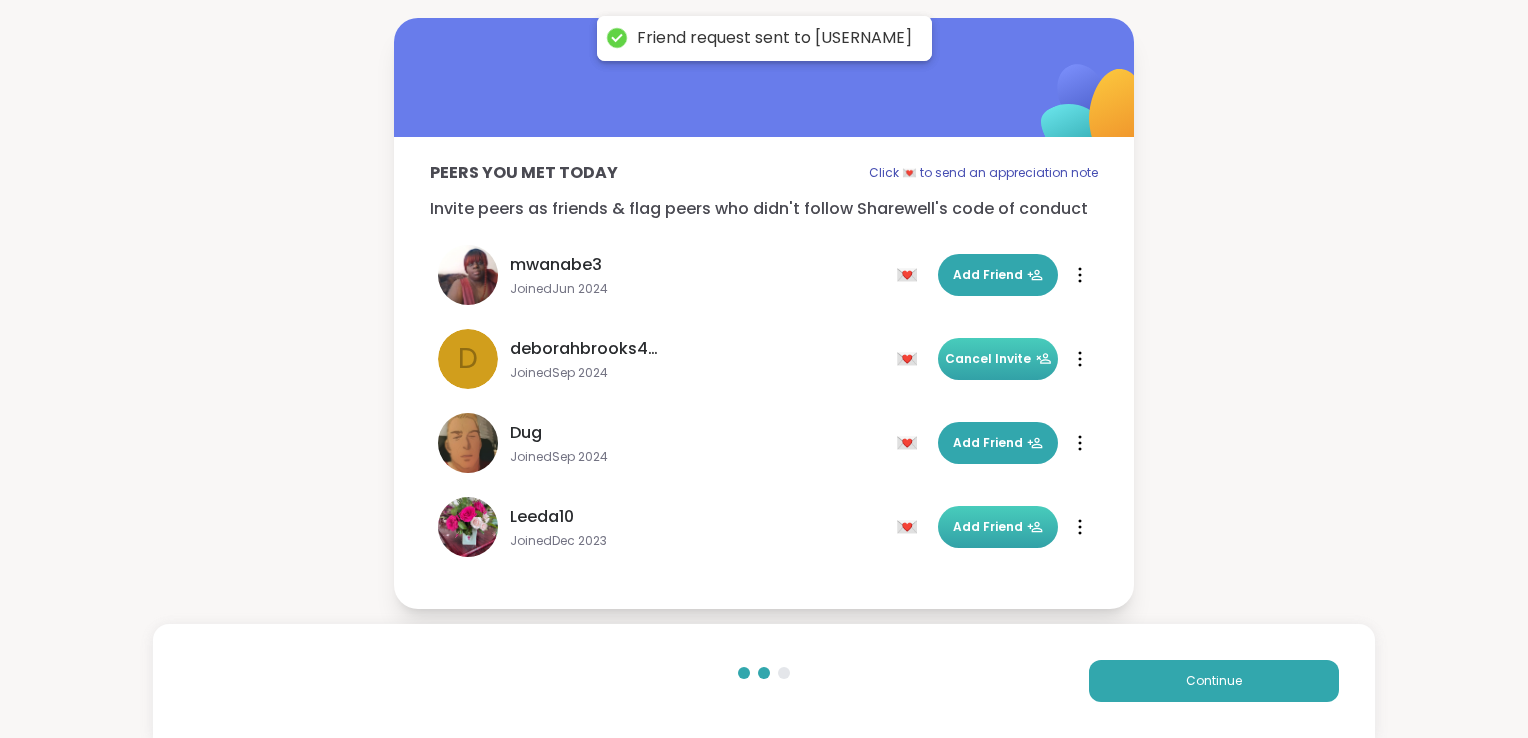 click on "Add Friend" at bounding box center (998, 527) 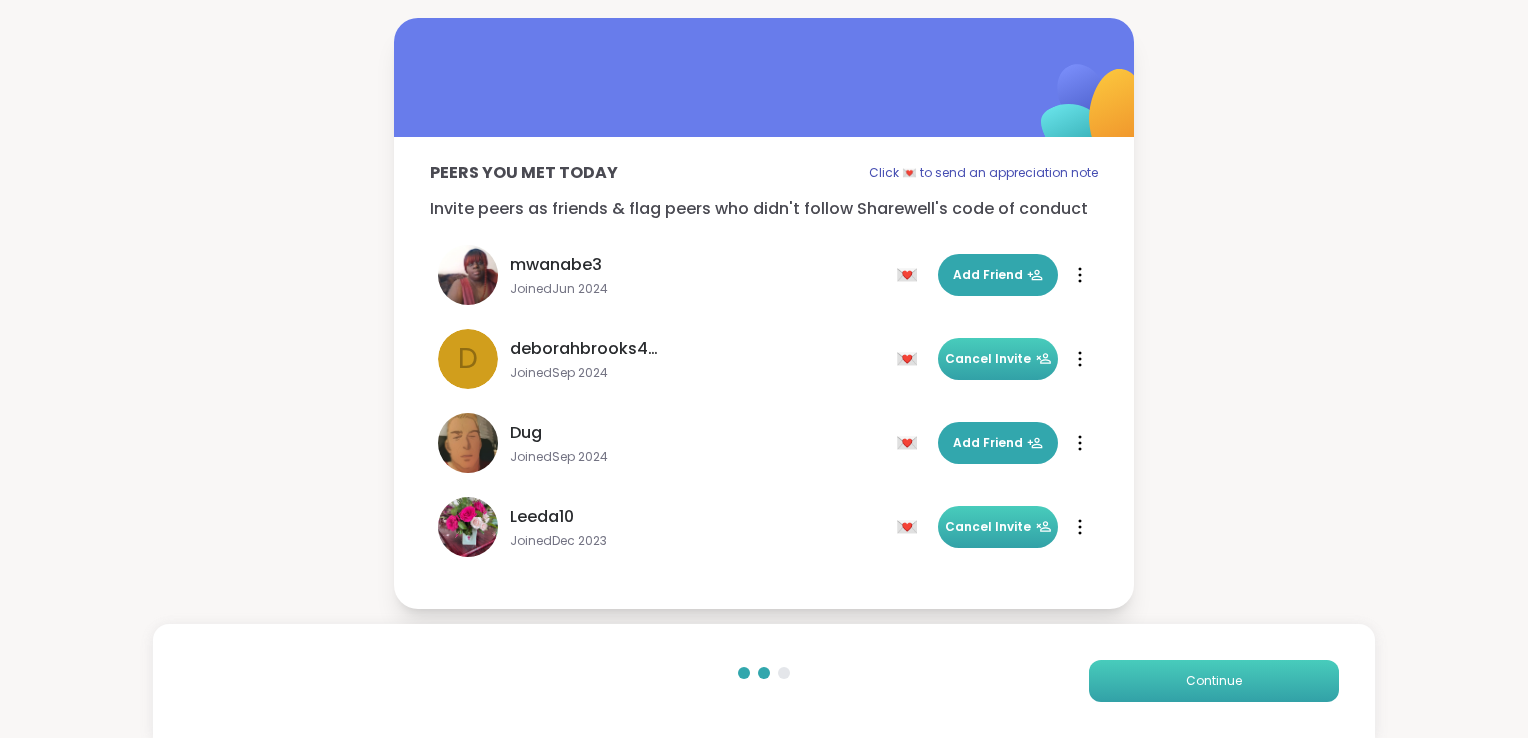 click on "Continue" at bounding box center (1214, 681) 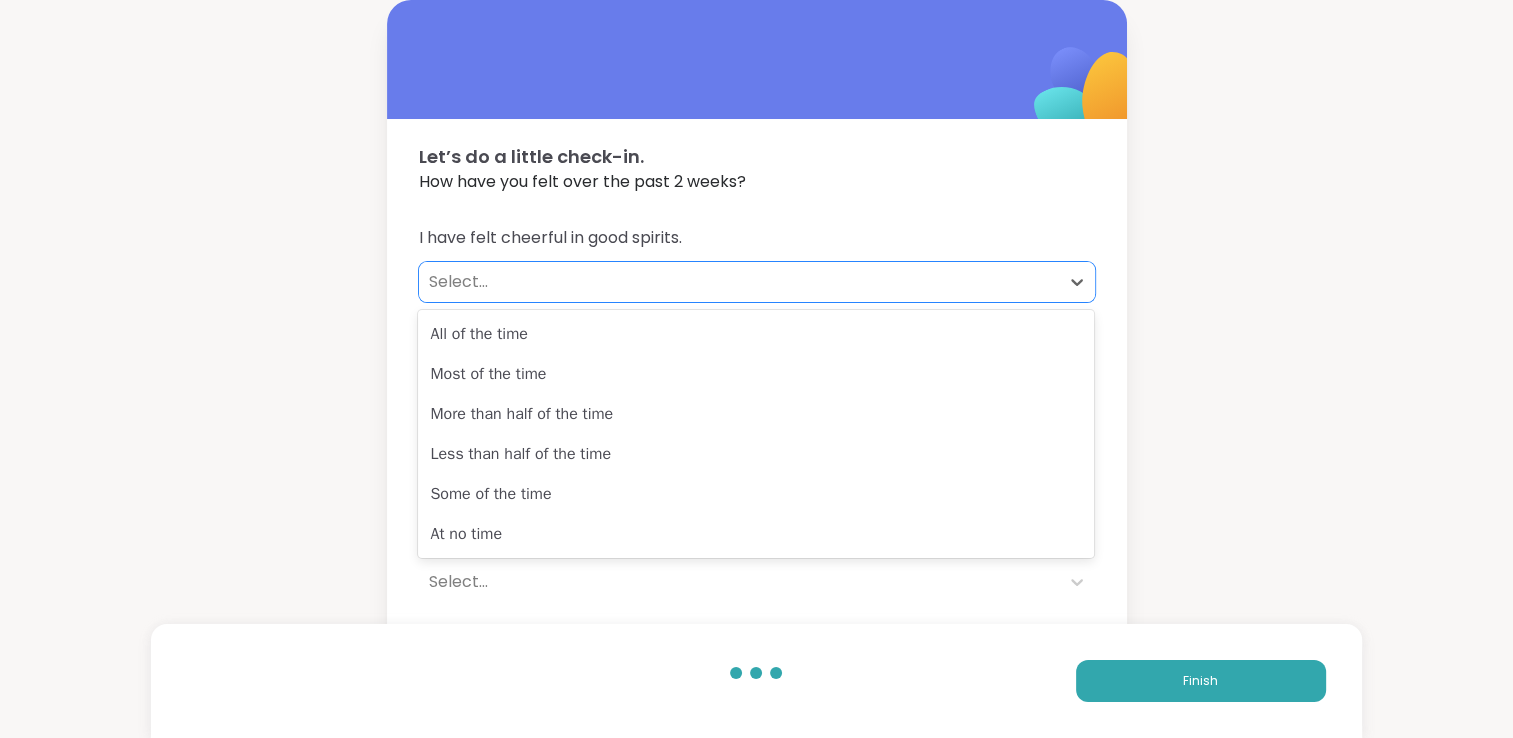 click on "Select..." at bounding box center [739, 282] 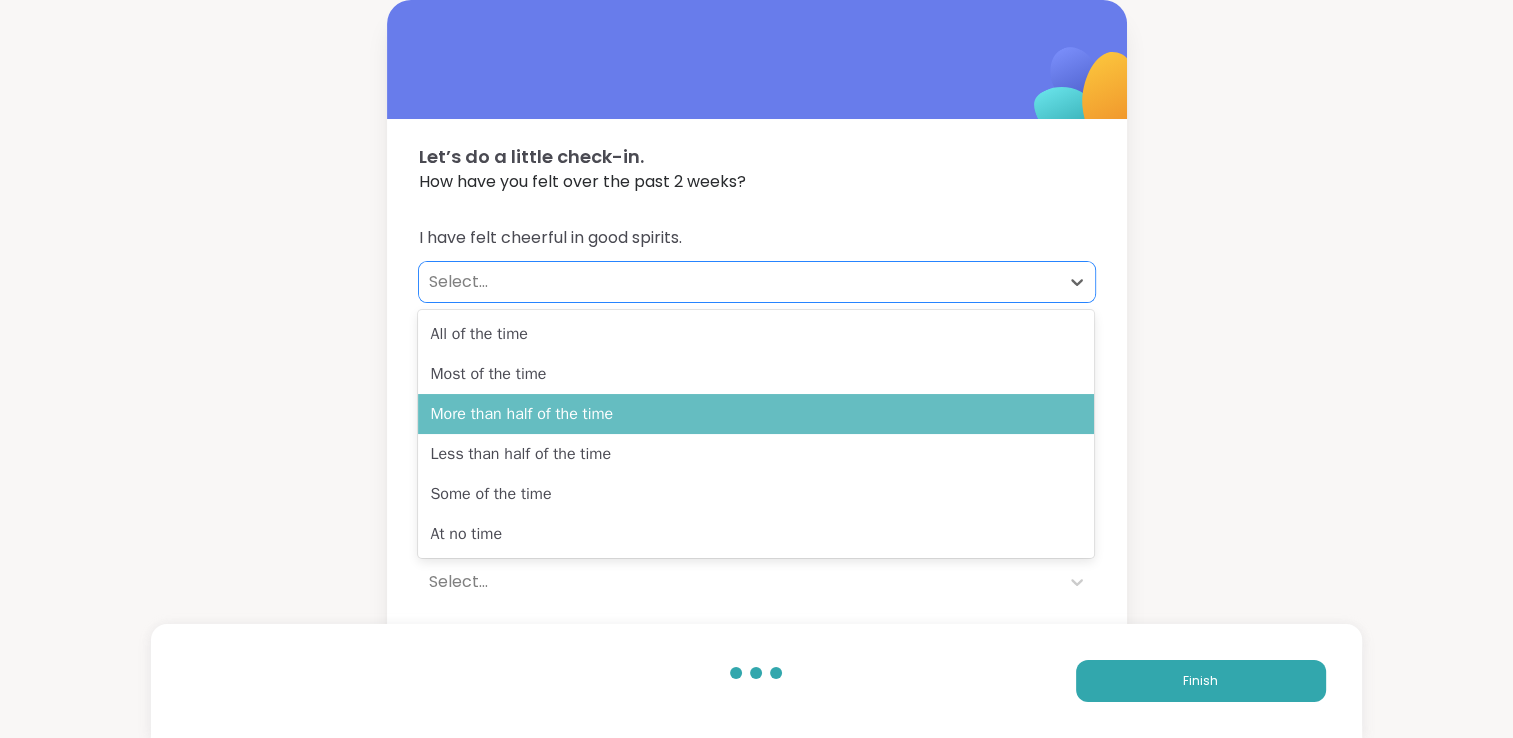 click on "More than half of the time" at bounding box center (756, 414) 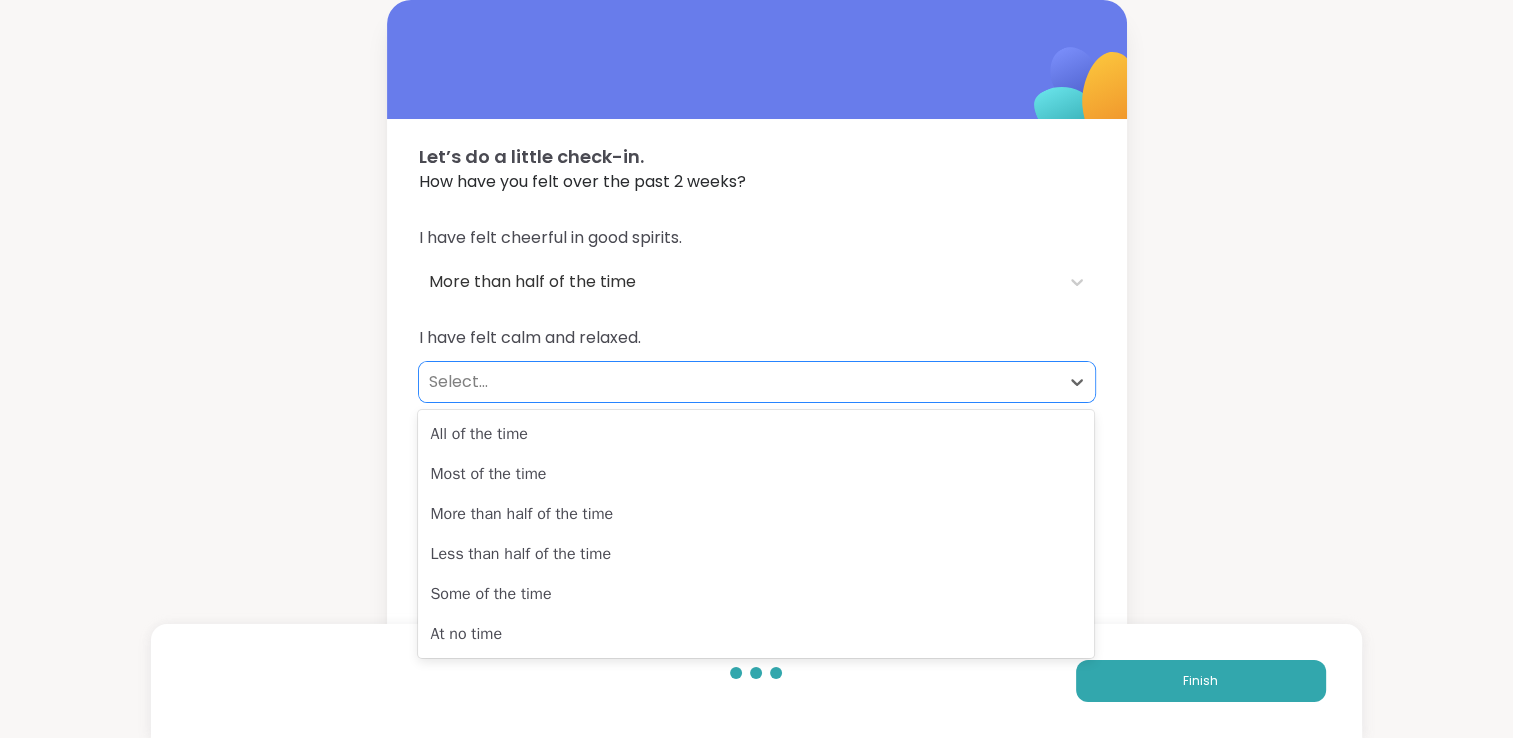 click on "Select..." at bounding box center [739, 382] 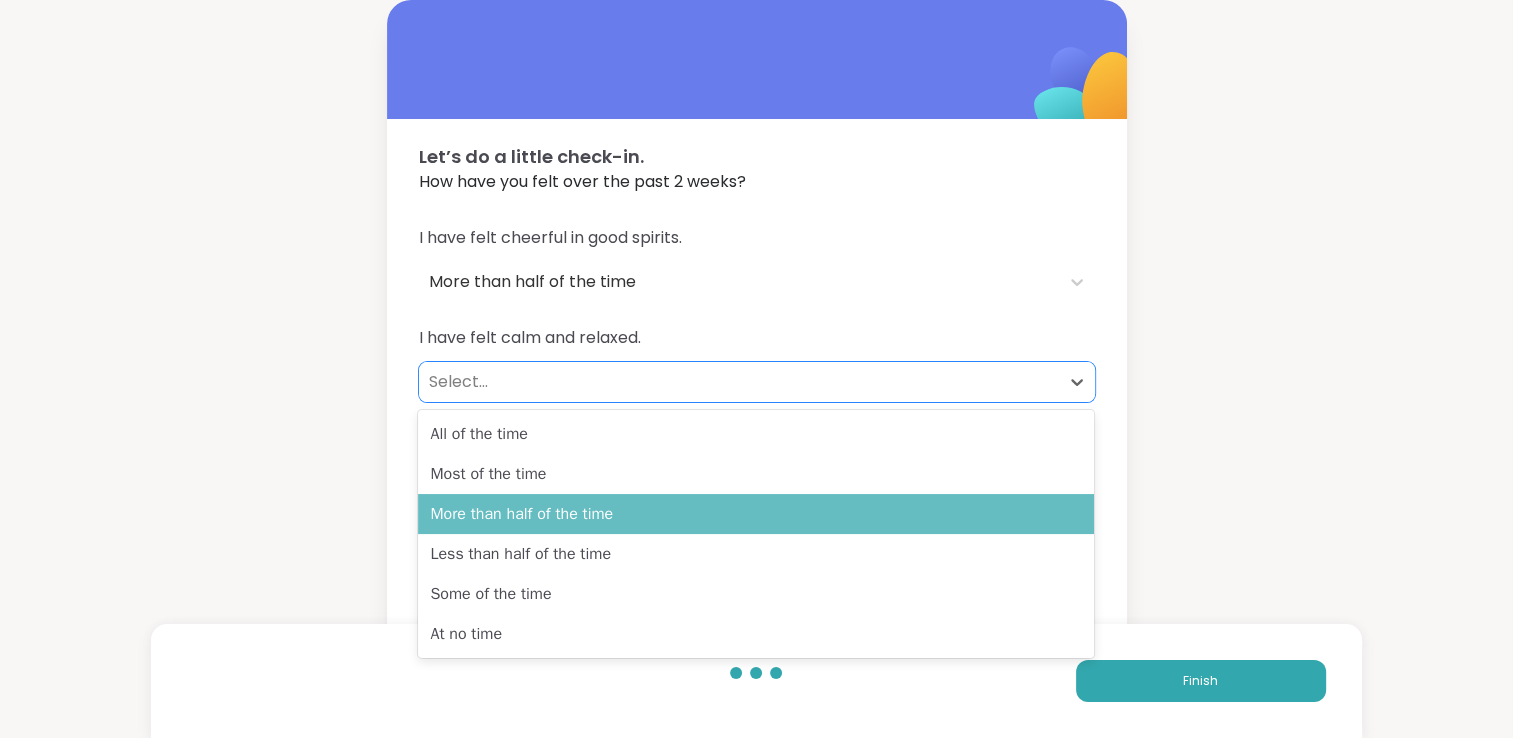 click on "More than half of the time" at bounding box center [756, 514] 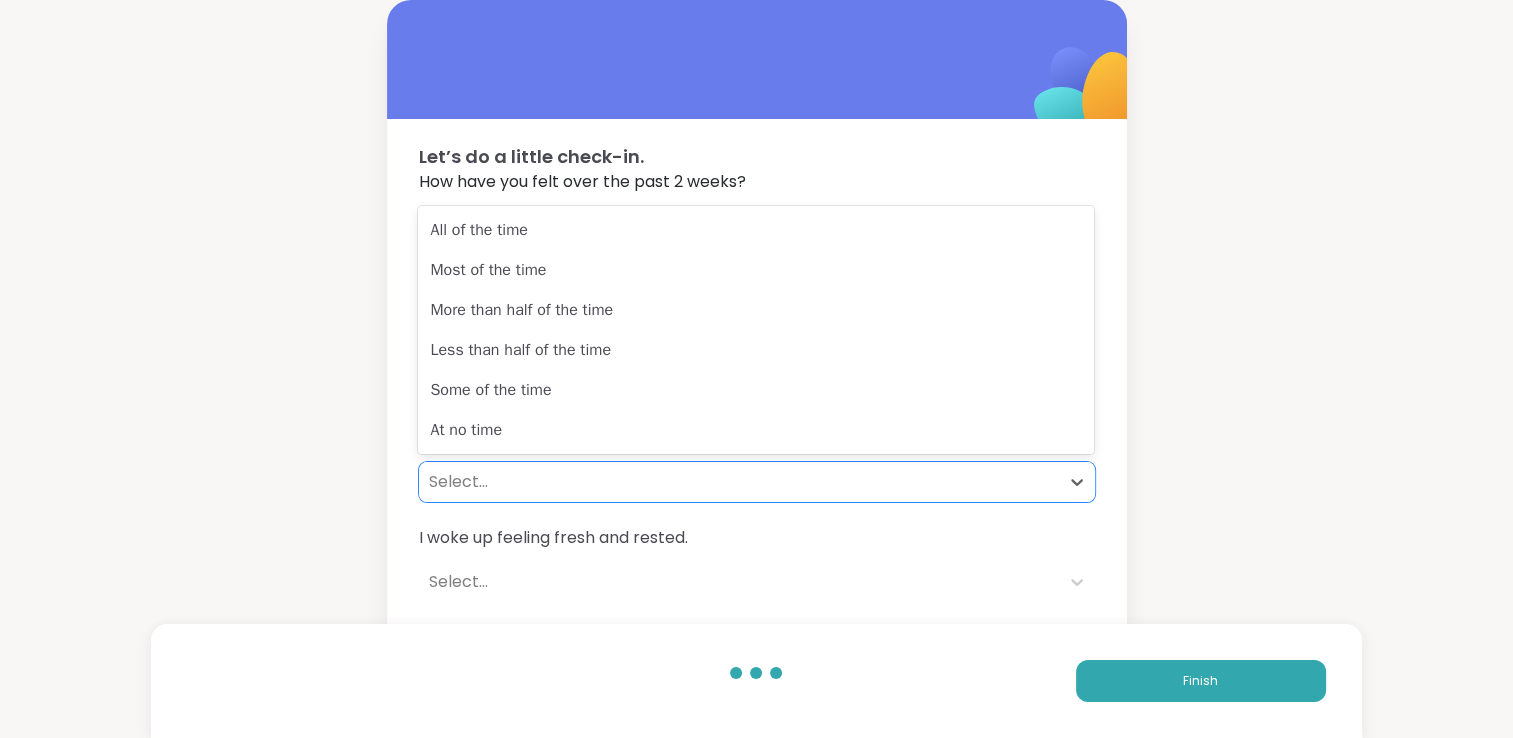 click on "Select..." at bounding box center [739, 482] 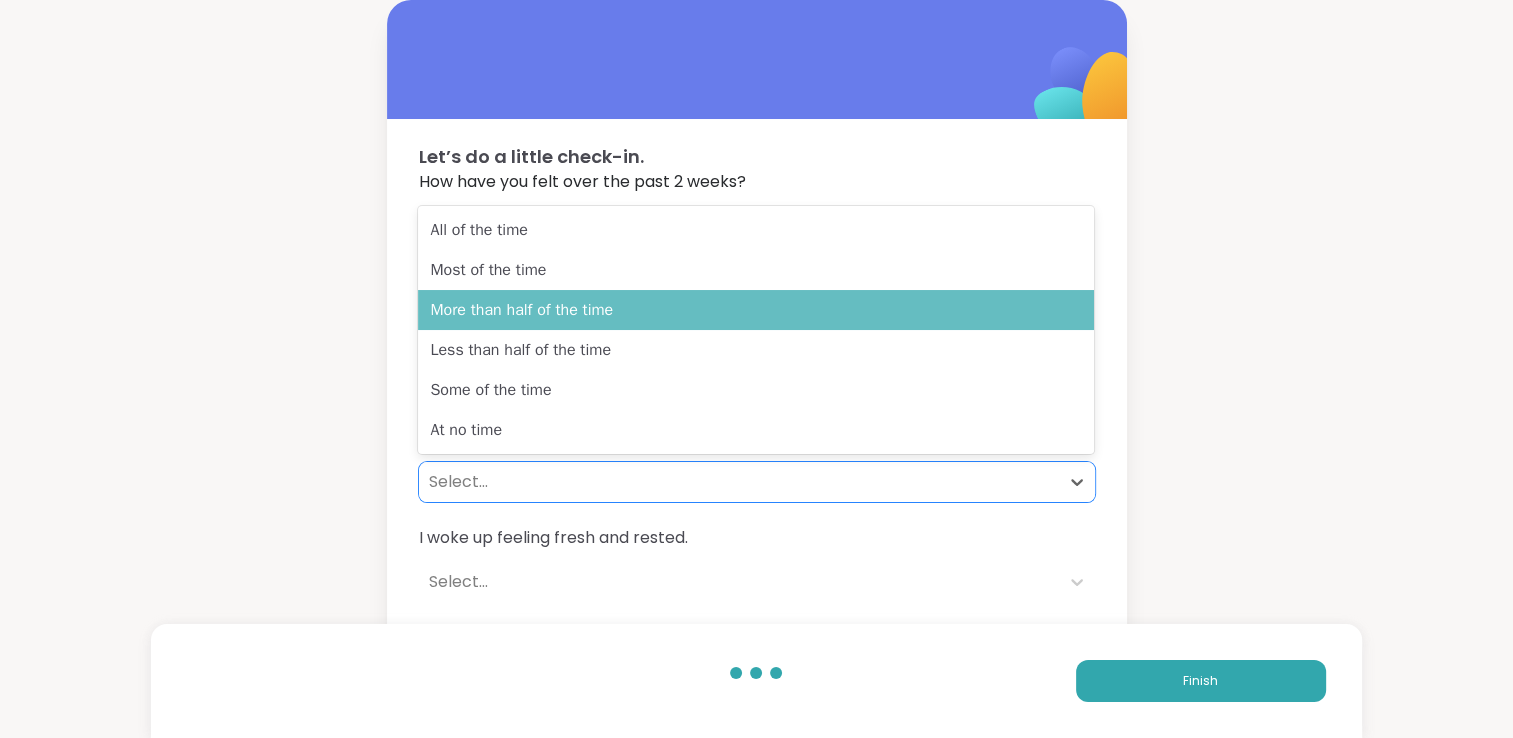 click on "More than half of the time" at bounding box center (756, 310) 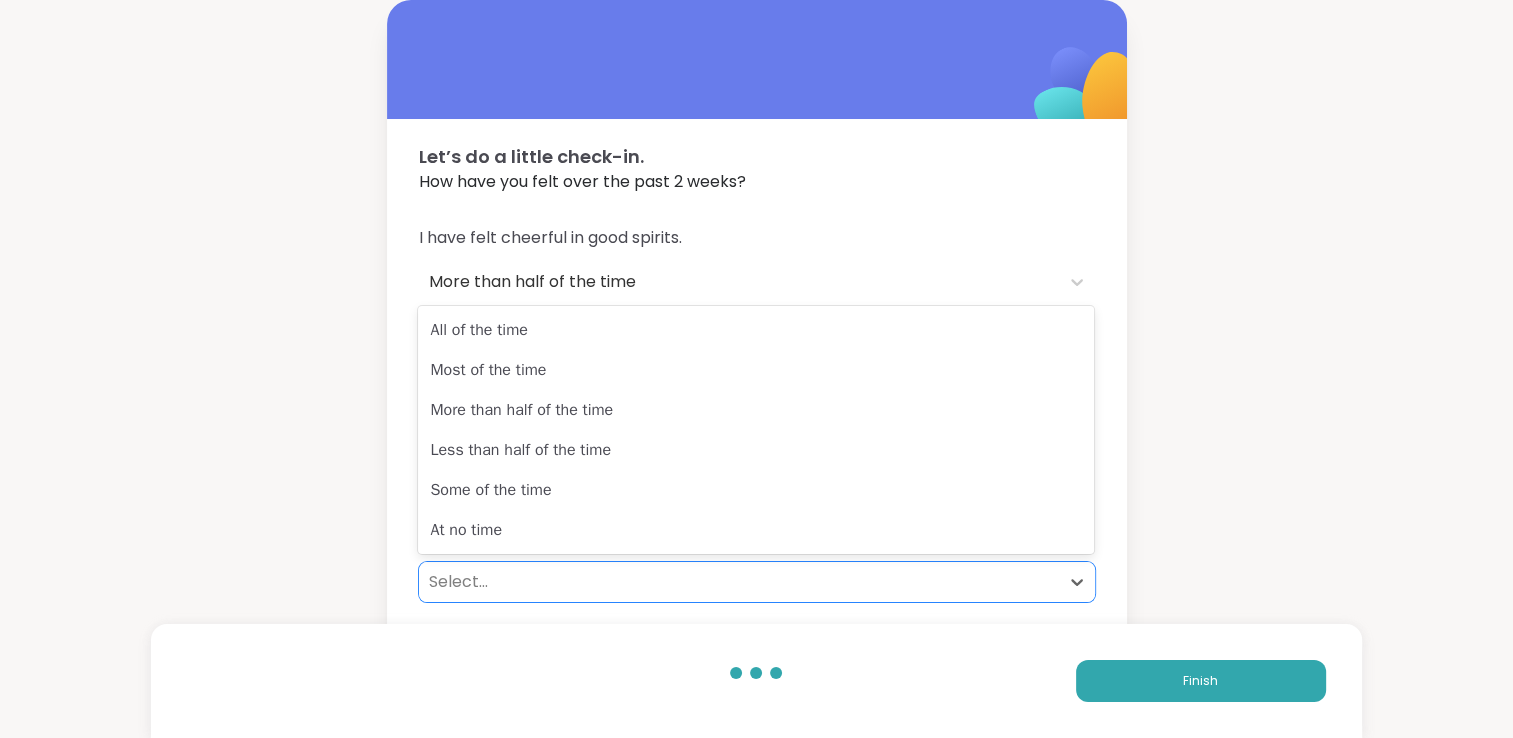 click on "Select..." at bounding box center (739, 582) 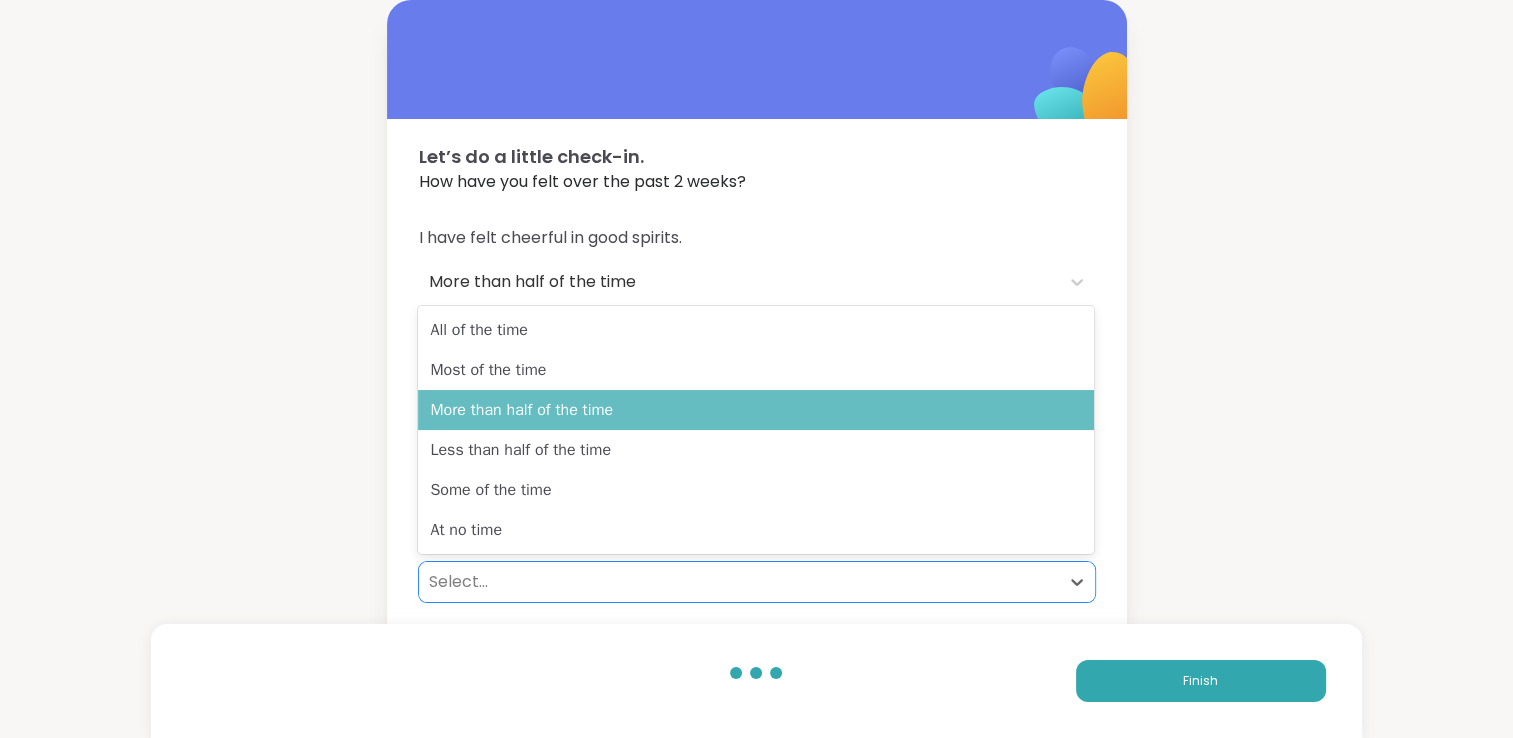 click on "More than half of the time" at bounding box center [756, 410] 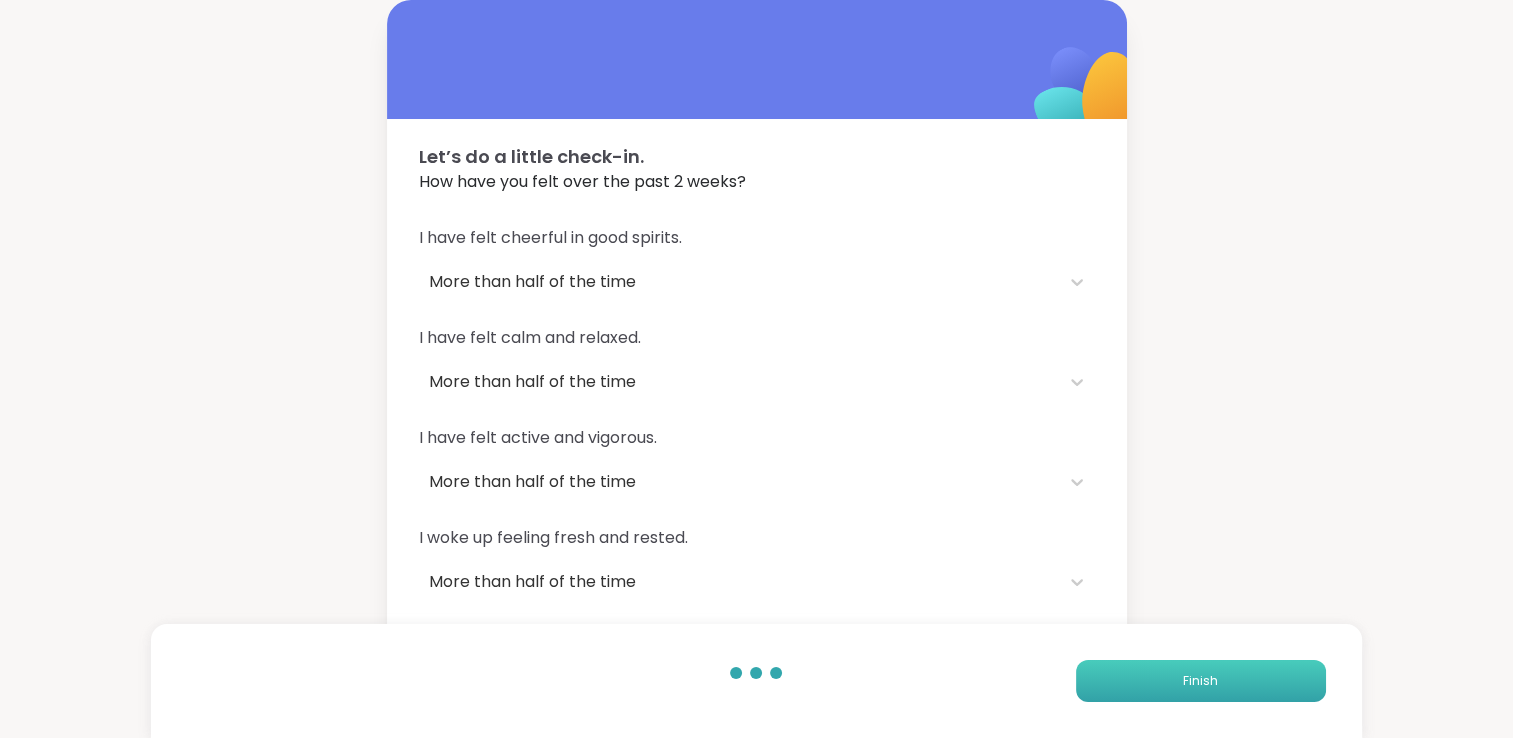 click on "Finish" at bounding box center (1201, 681) 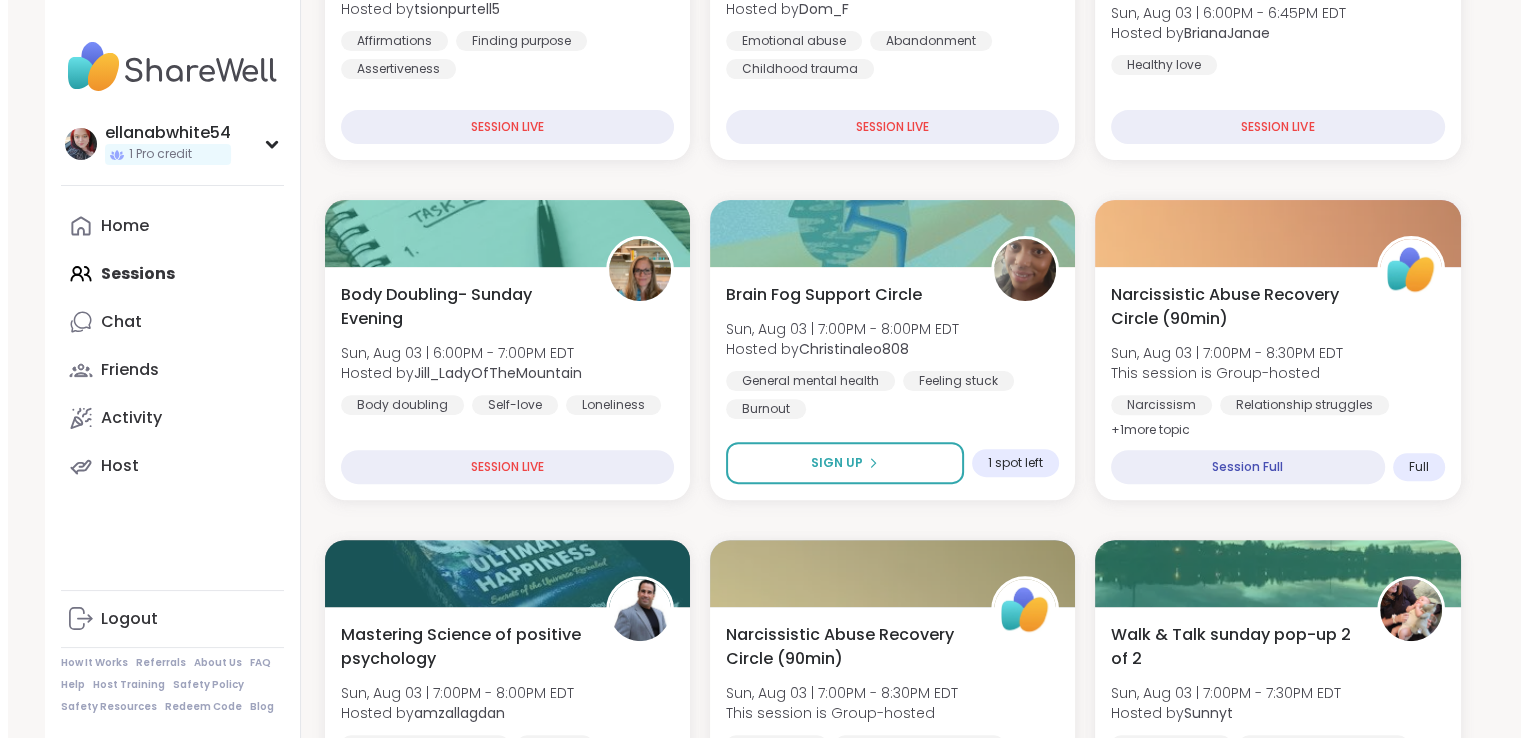 scroll, scrollTop: 555, scrollLeft: 0, axis: vertical 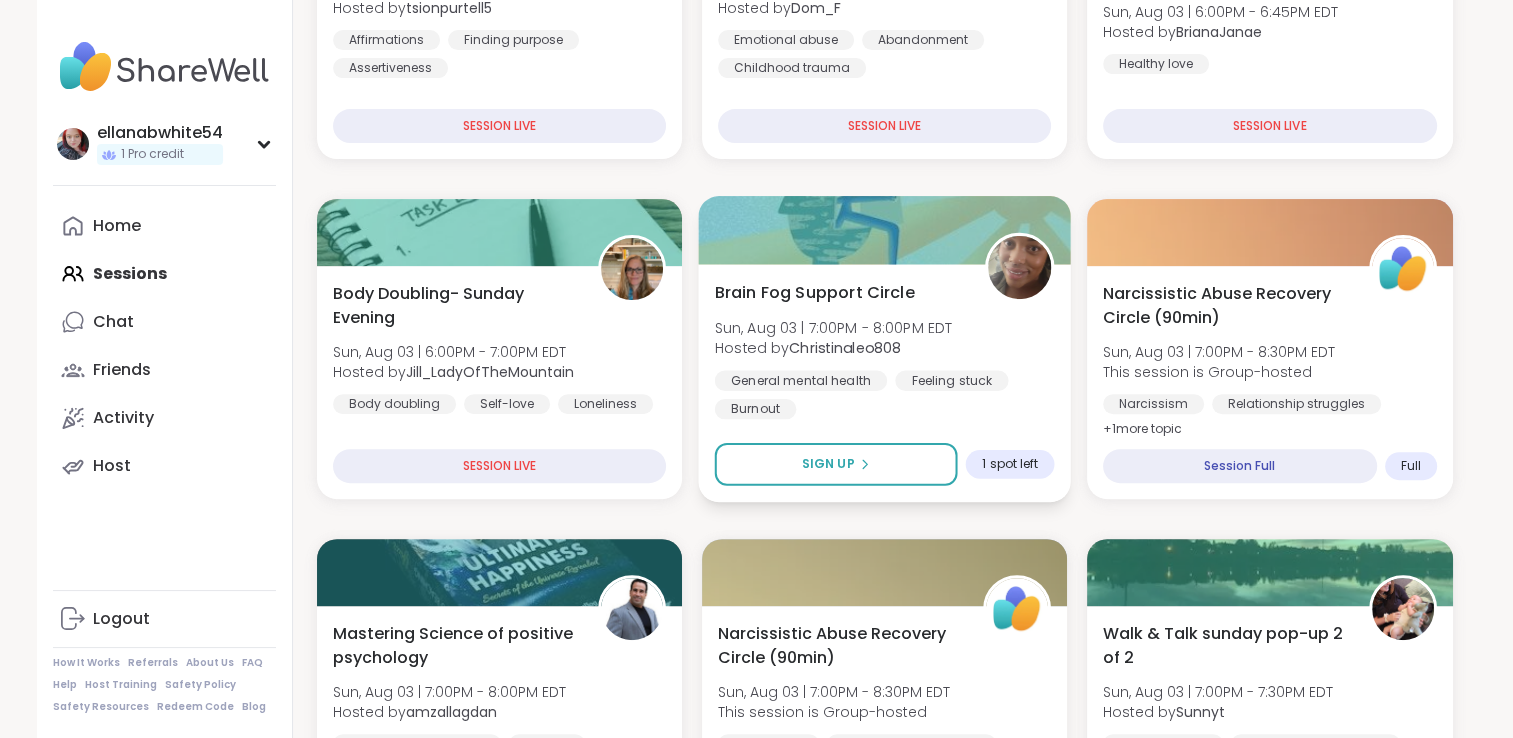 click on "Brain Fog Support Circle Sun, Aug 03 | 7:00PM - 8:00PM EDT Hosted by  Christinaleo808 General mental health Feeling stuck Burnout" at bounding box center (884, 349) 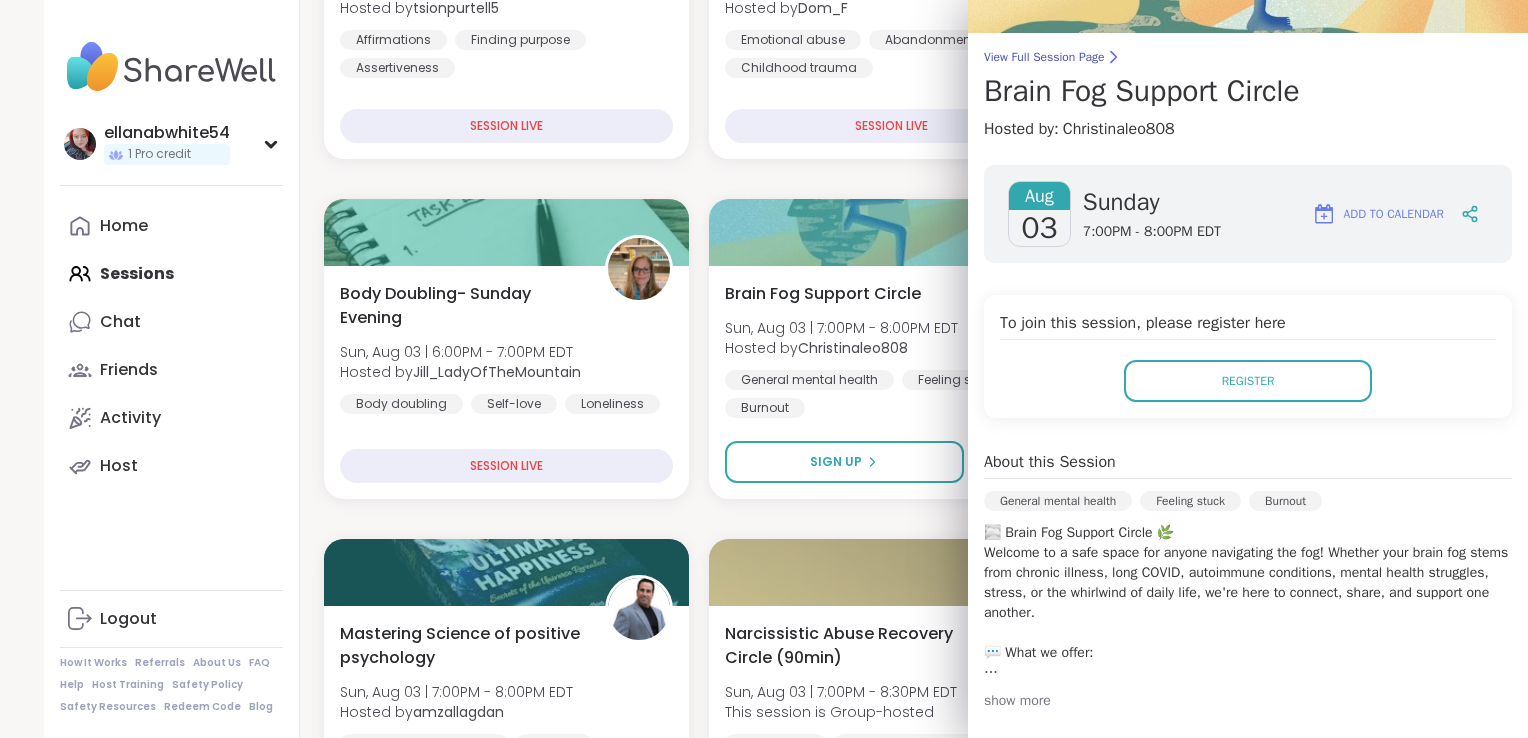 scroll, scrollTop: 128, scrollLeft: 0, axis: vertical 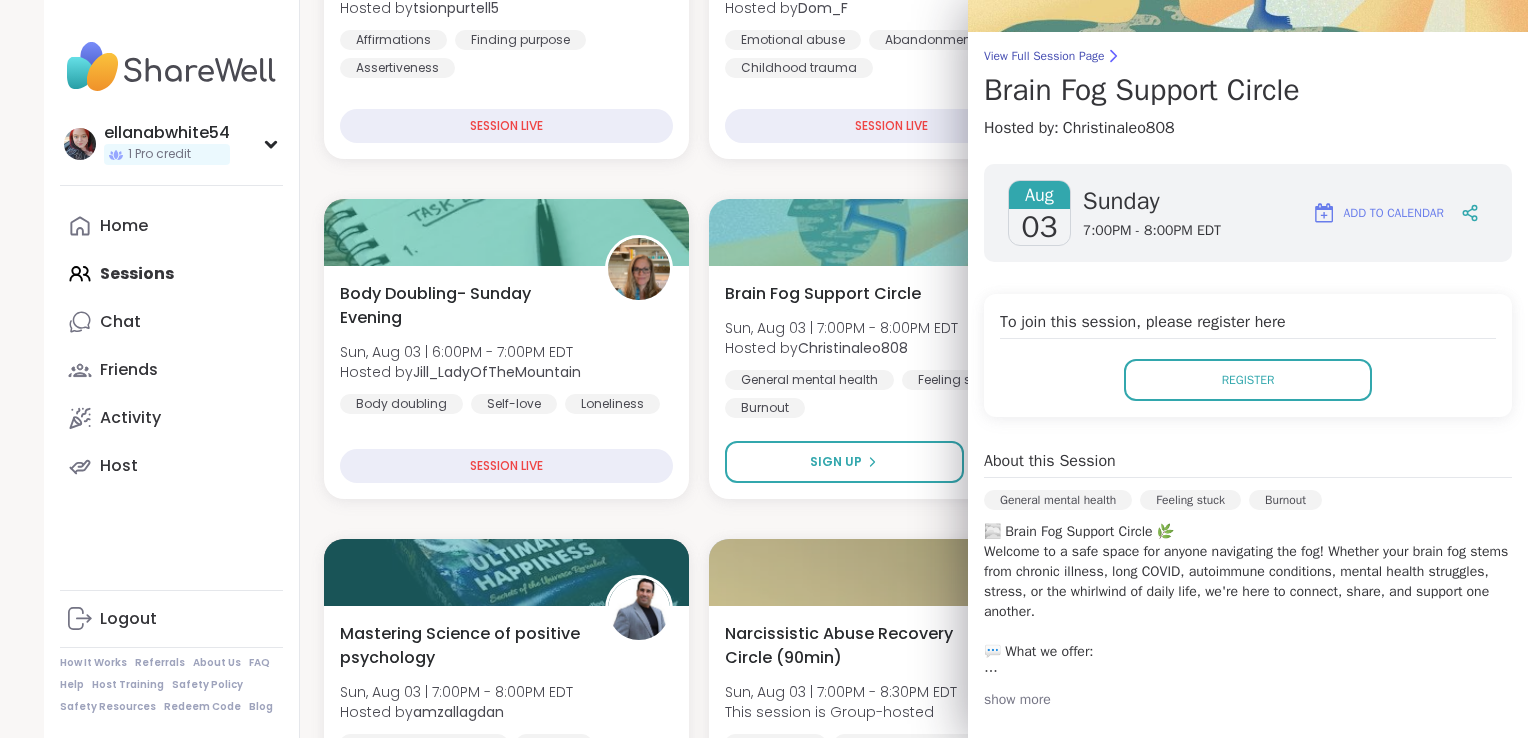click on "show more" at bounding box center [1248, 700] 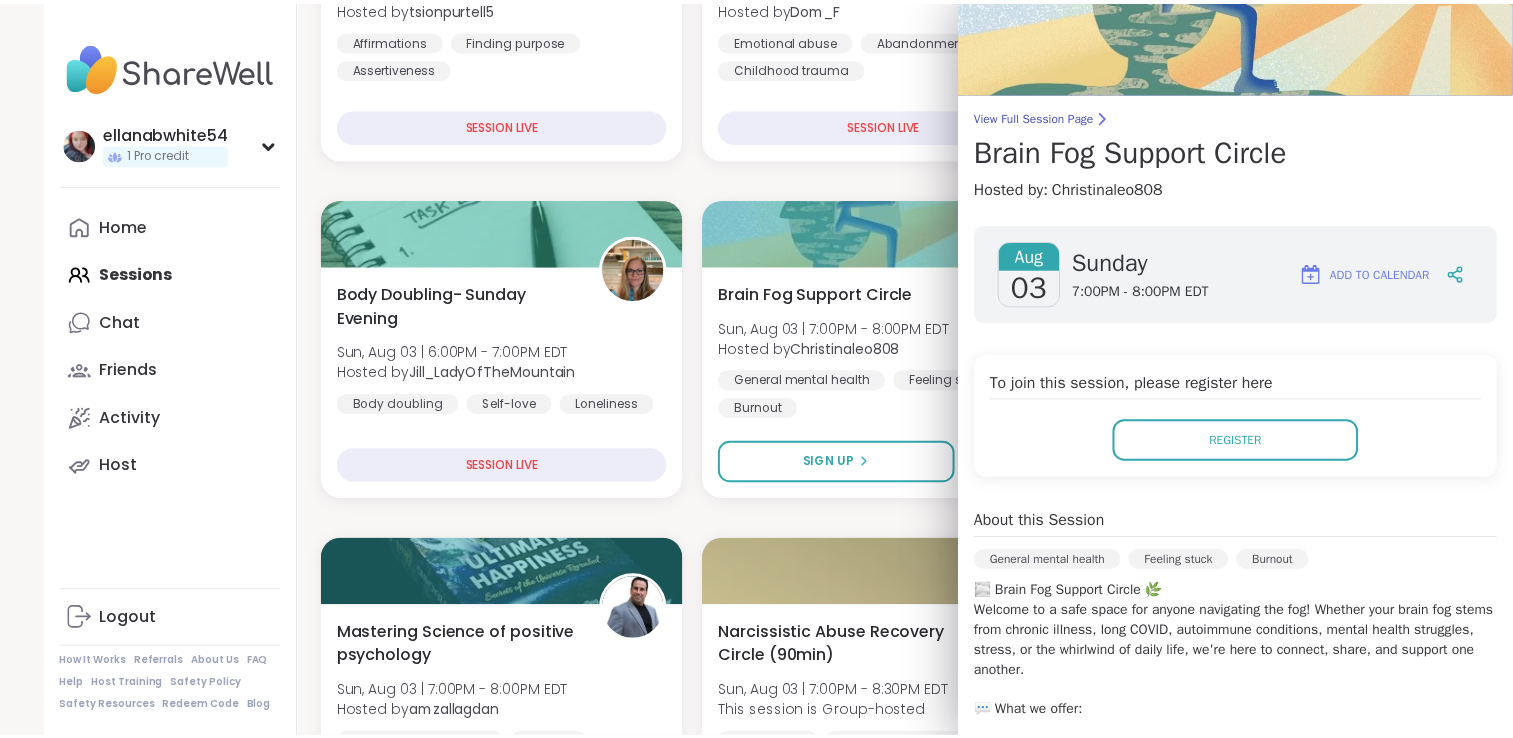 scroll, scrollTop: 0, scrollLeft: 0, axis: both 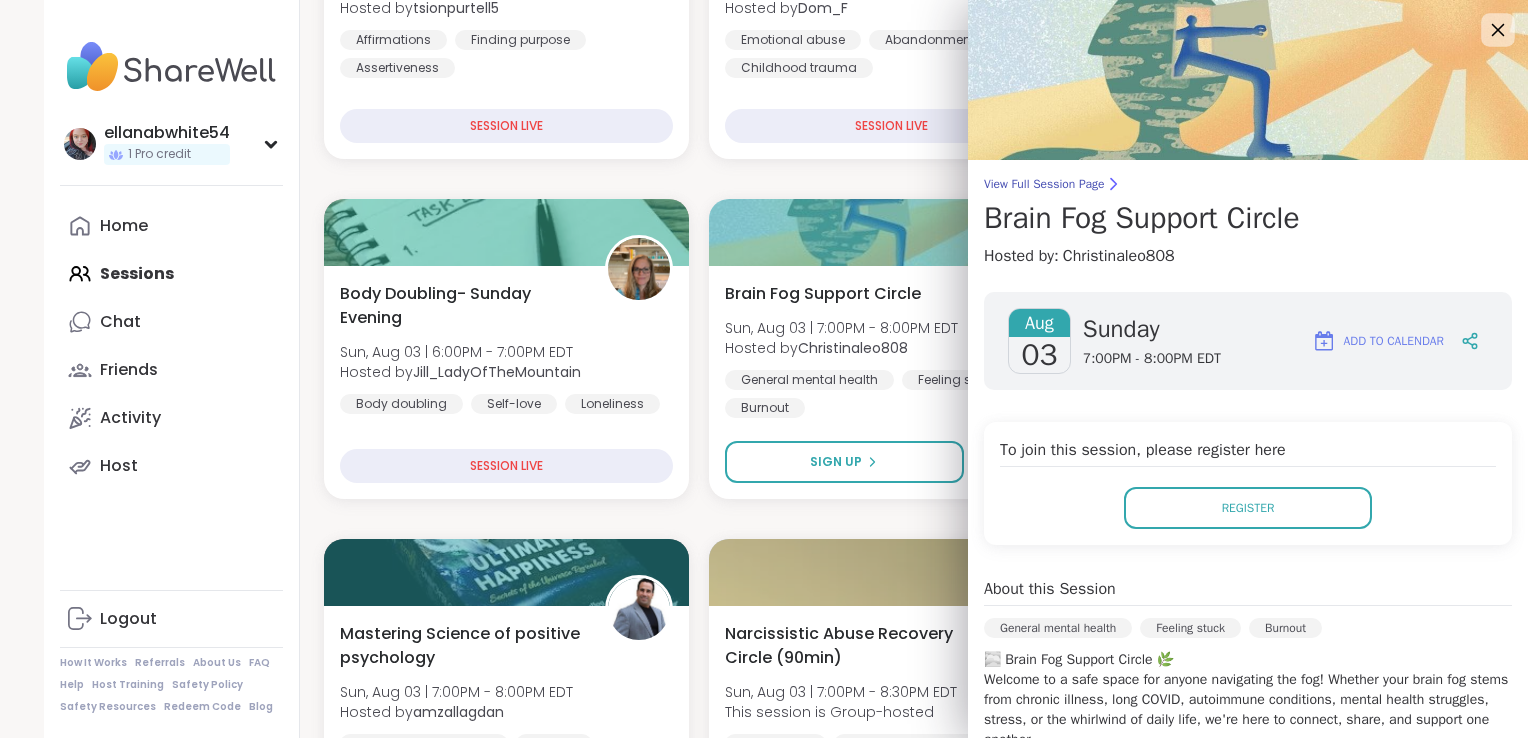 click 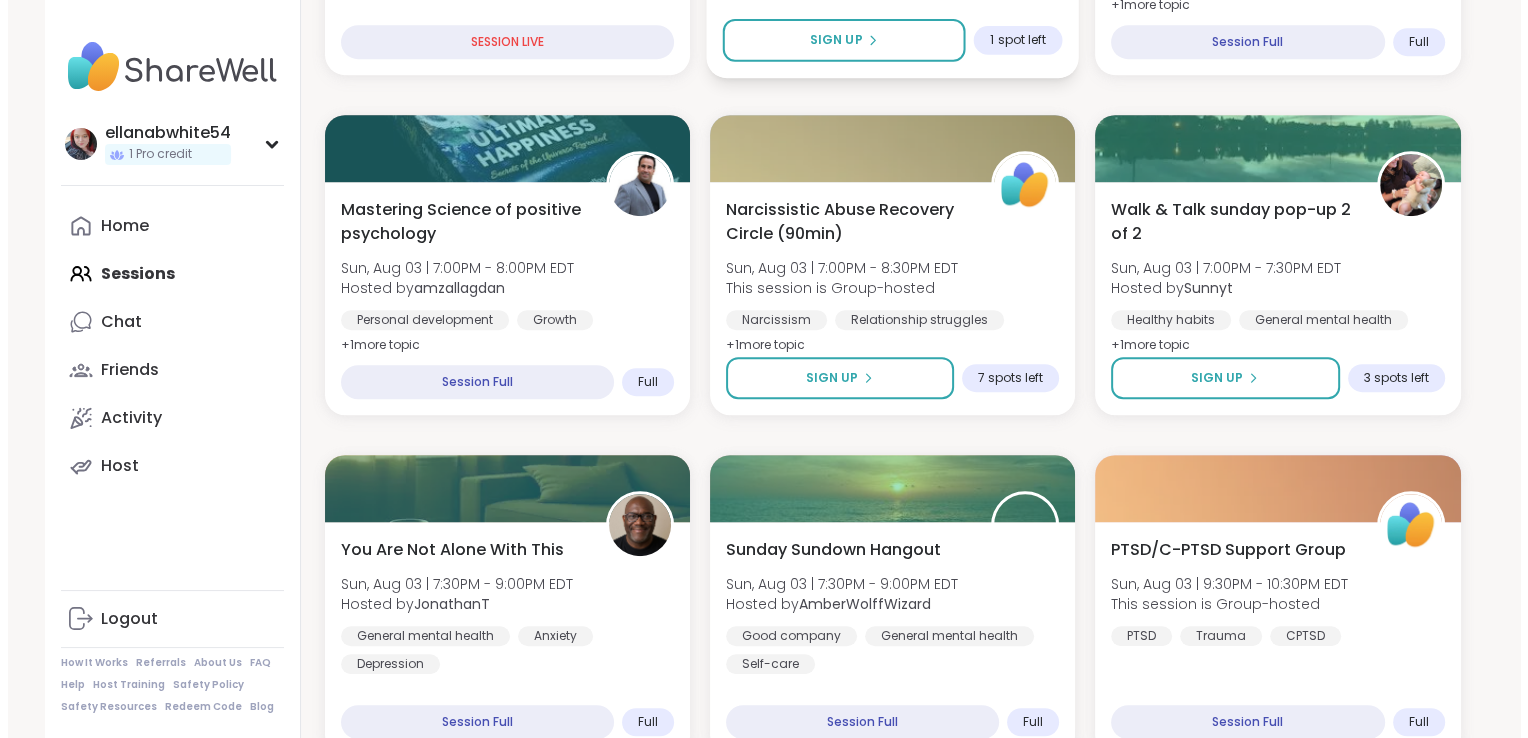 scroll, scrollTop: 1074, scrollLeft: 0, axis: vertical 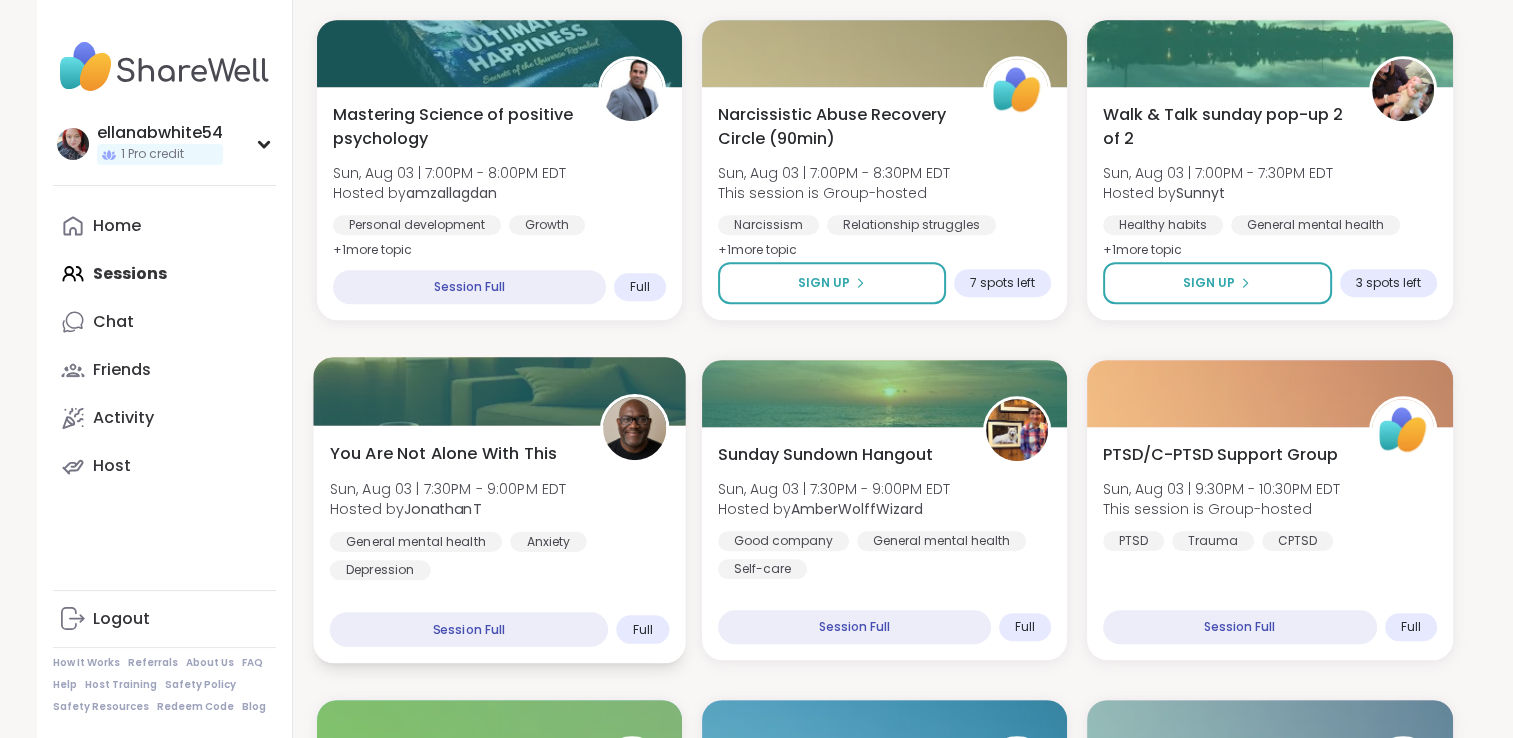 click on "You Are Not Alone With This Sun, Aug 03 | 7:30PM - 9:00PM EDT Hosted by  JonathanT General mental health Anxiety Depression" at bounding box center [499, 510] 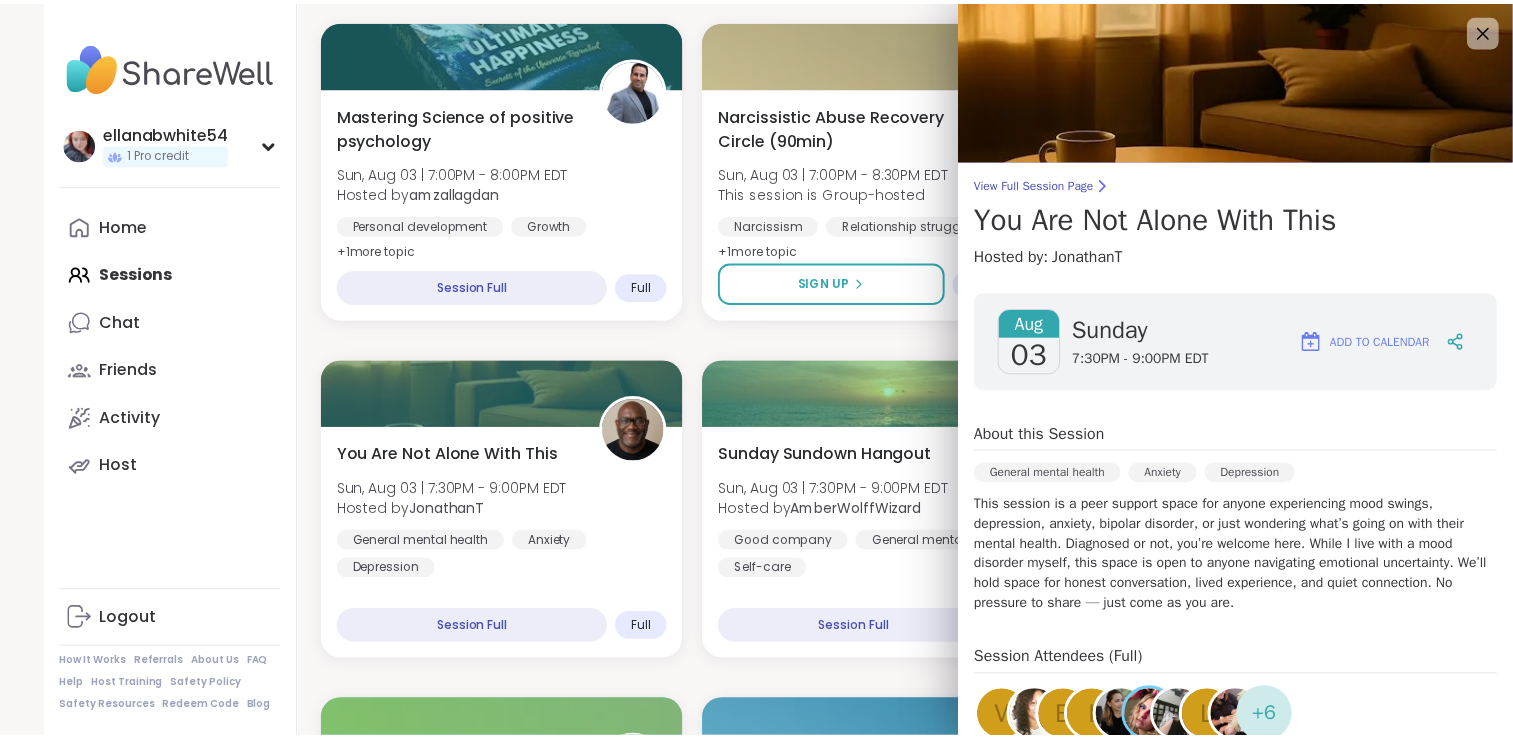 scroll, scrollTop: 0, scrollLeft: 0, axis: both 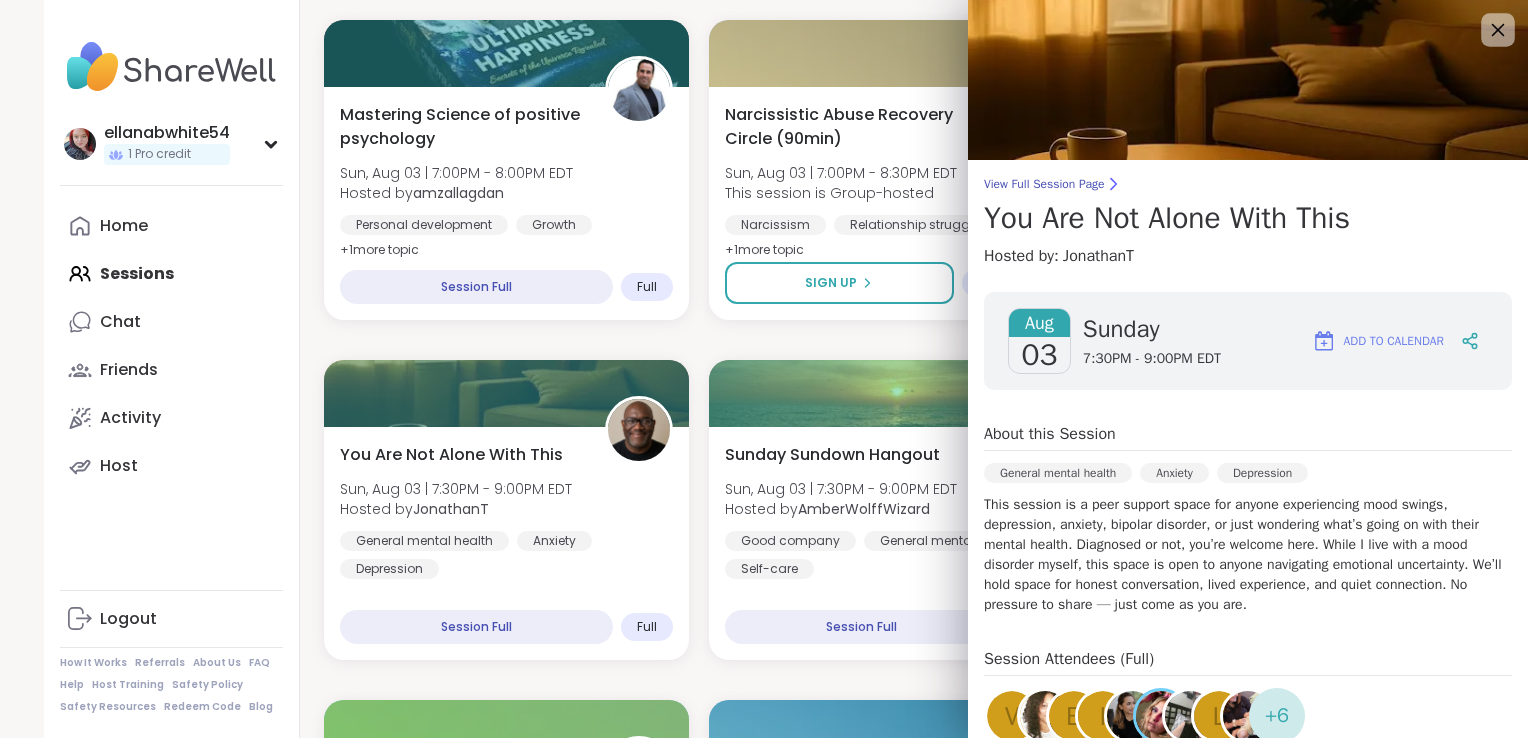 click 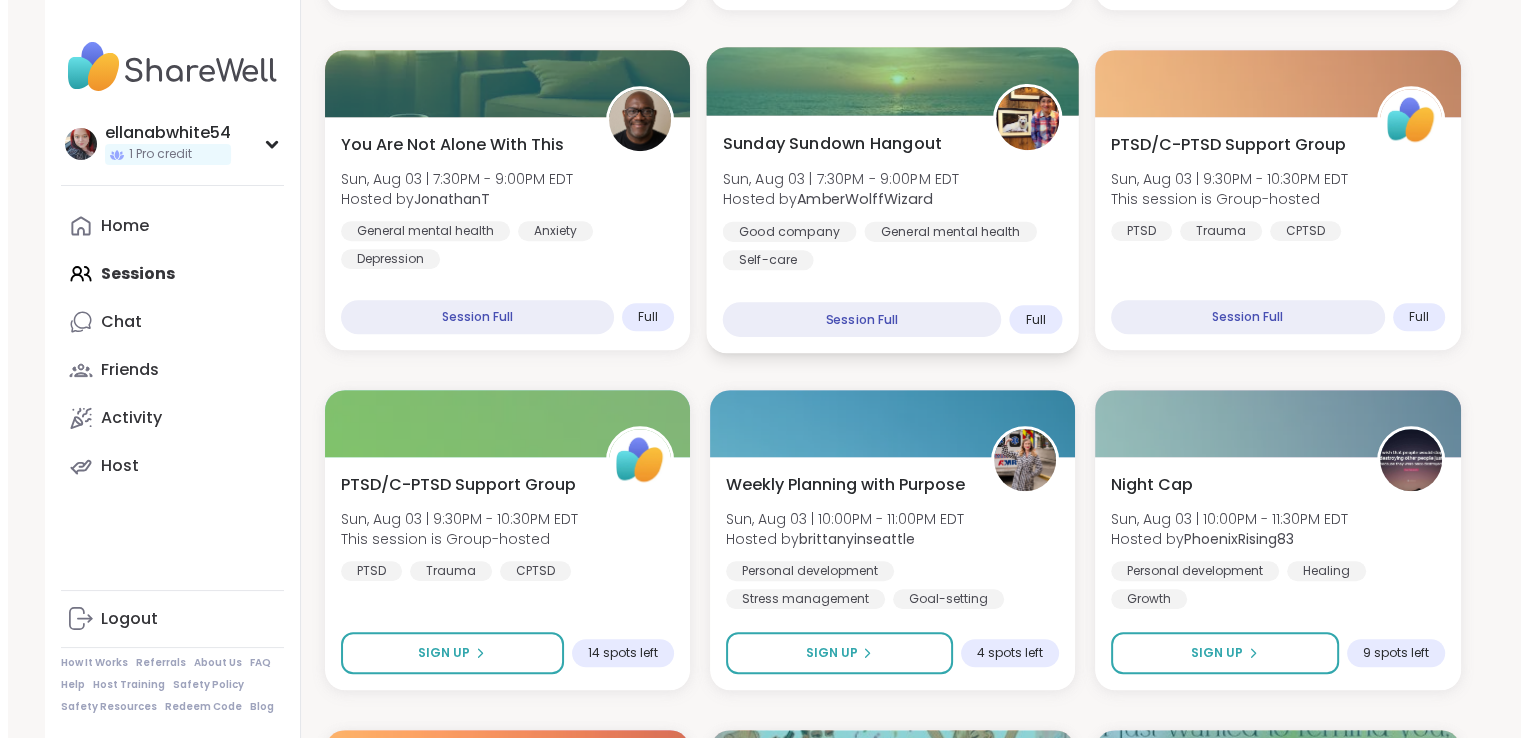 scroll, scrollTop: 1388, scrollLeft: 0, axis: vertical 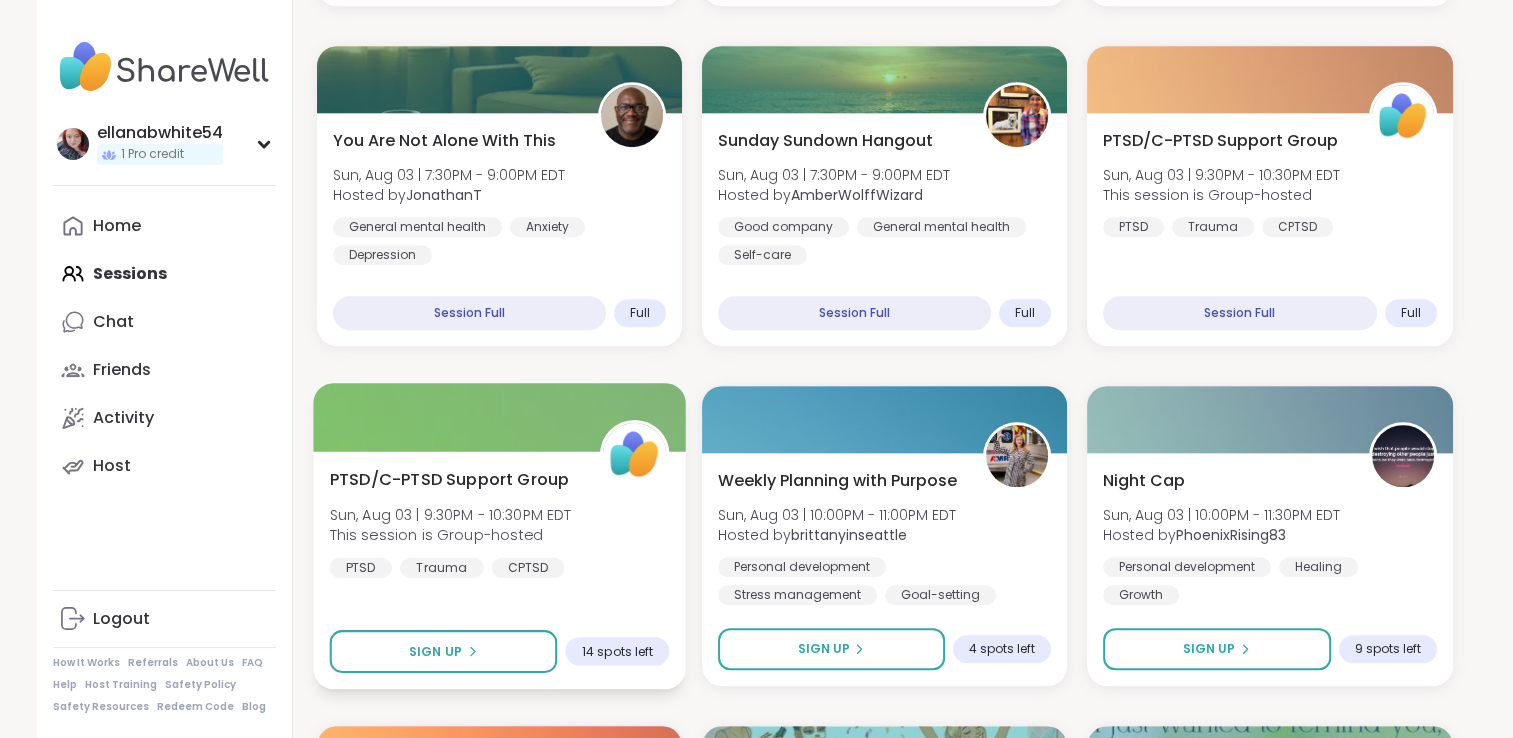 click on "PTSD/C-PTSD Support Group Sun, Aug 03 | 9:30PM - 10:30PM EDT This session is Group-hosted PTSD Trauma CPTSD" at bounding box center [499, 522] 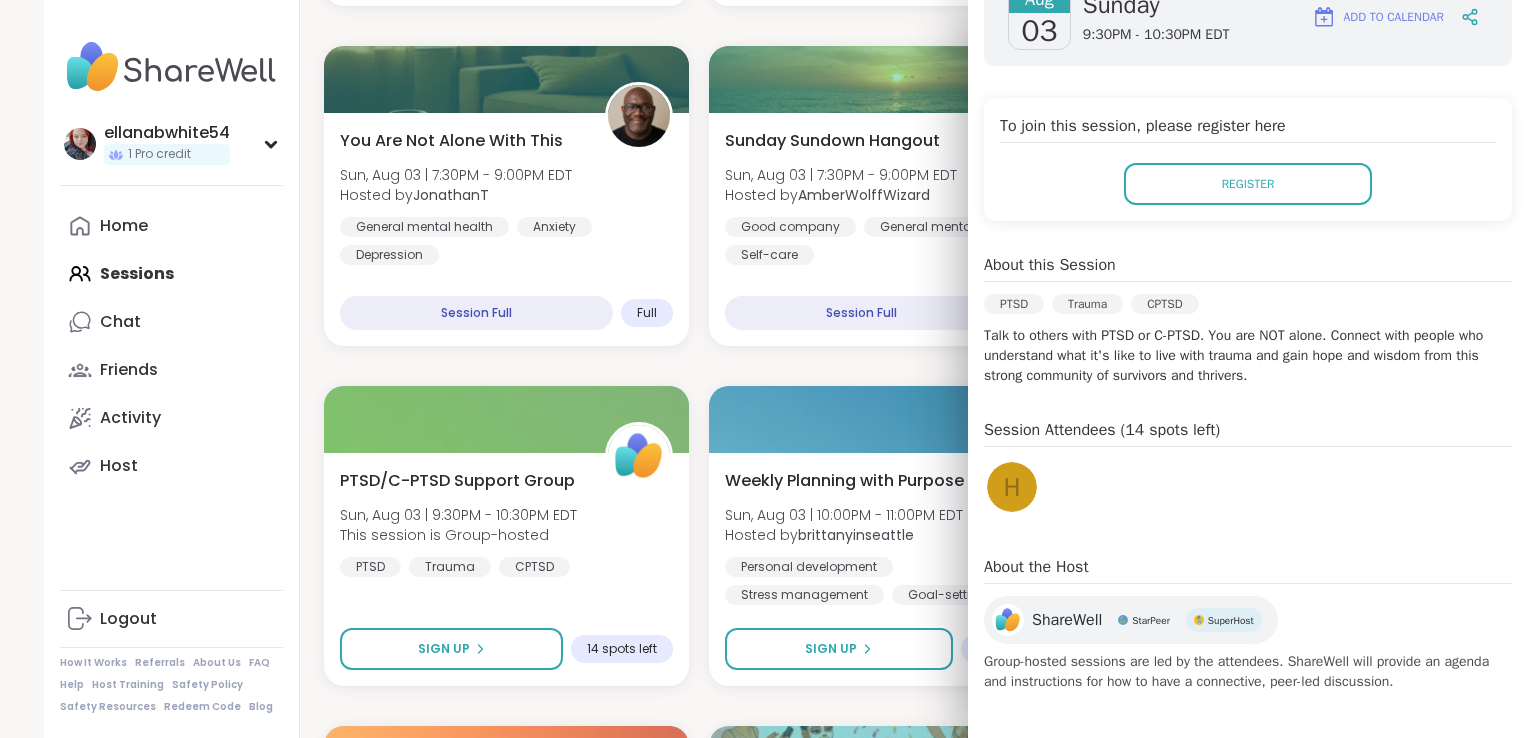 scroll, scrollTop: 323, scrollLeft: 0, axis: vertical 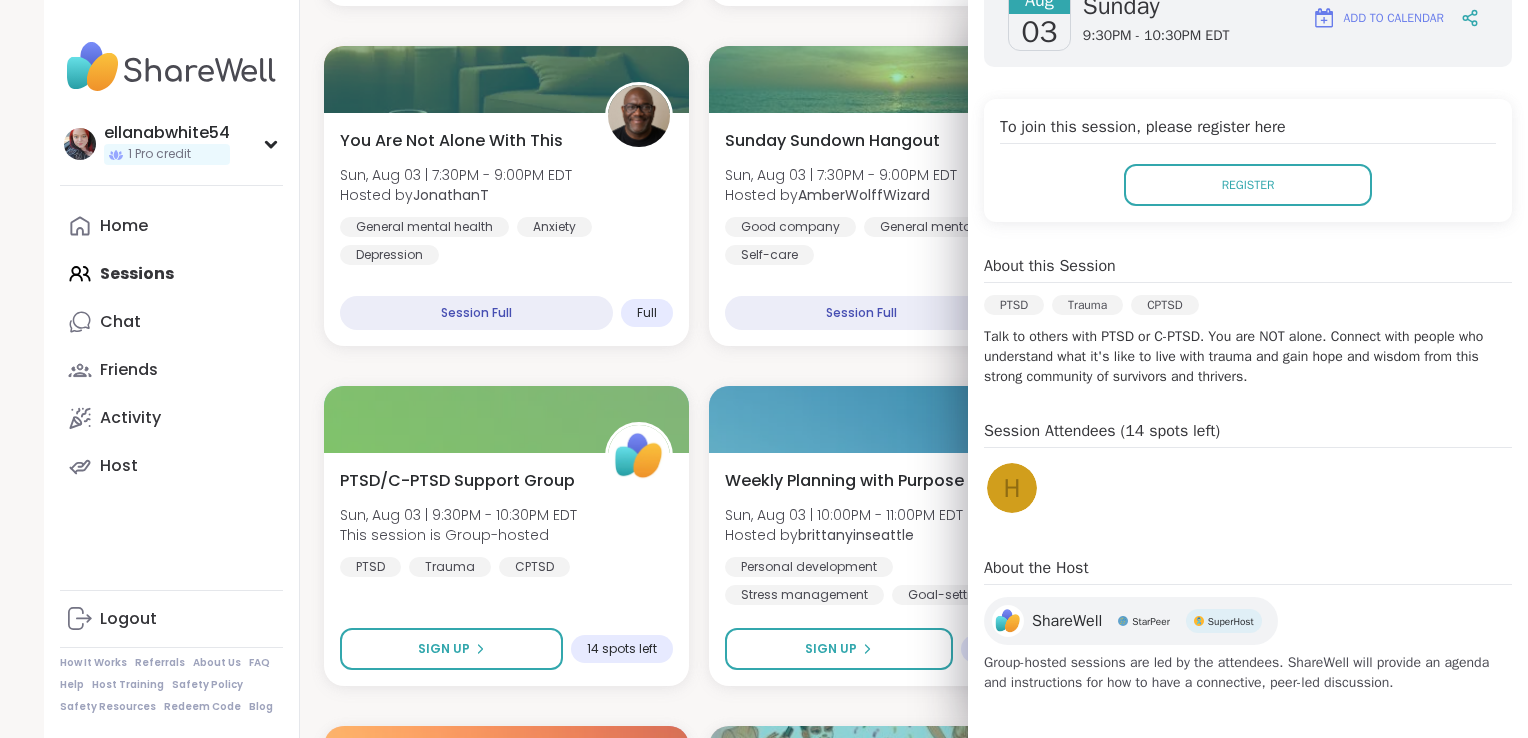click on "H" at bounding box center [1012, 488] 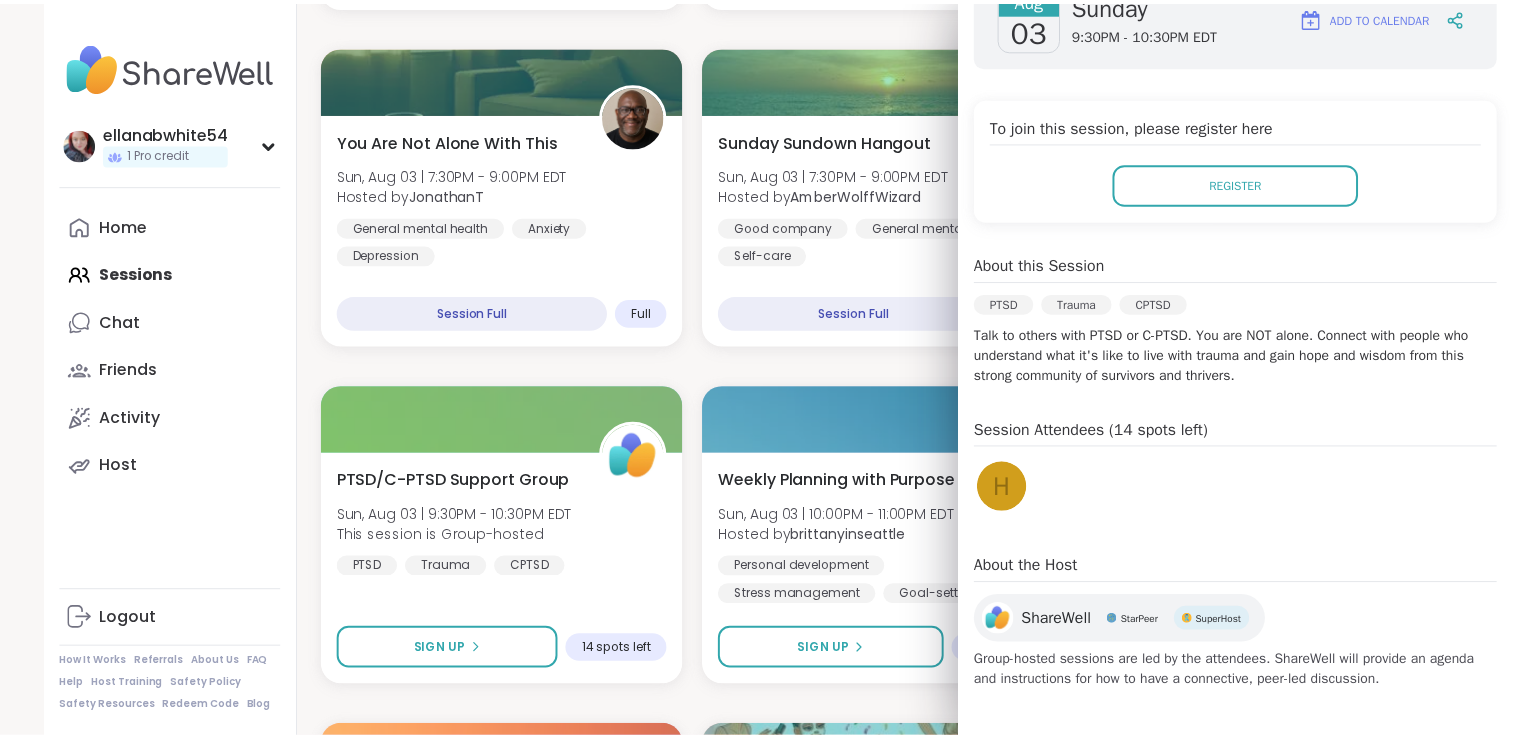 scroll, scrollTop: 0, scrollLeft: 0, axis: both 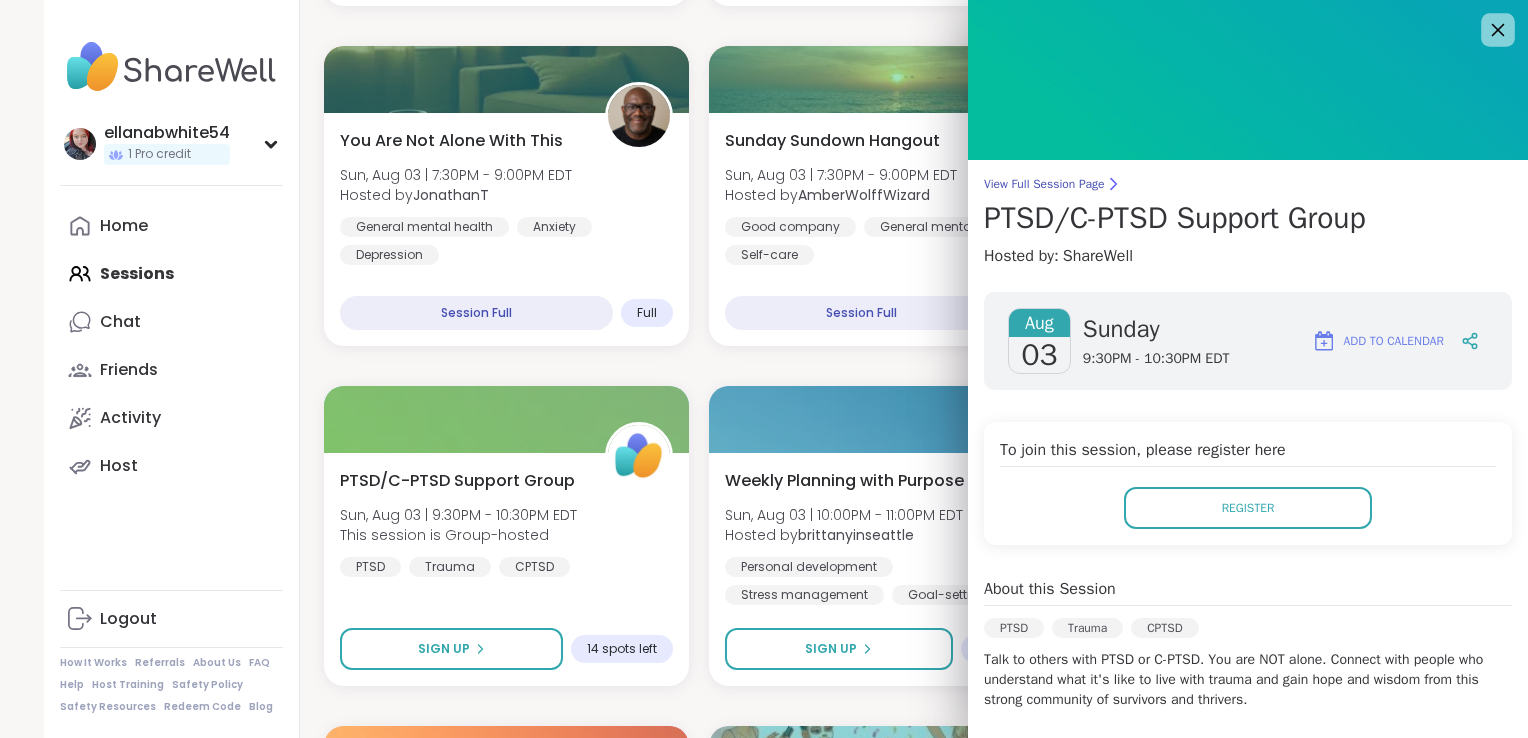 click 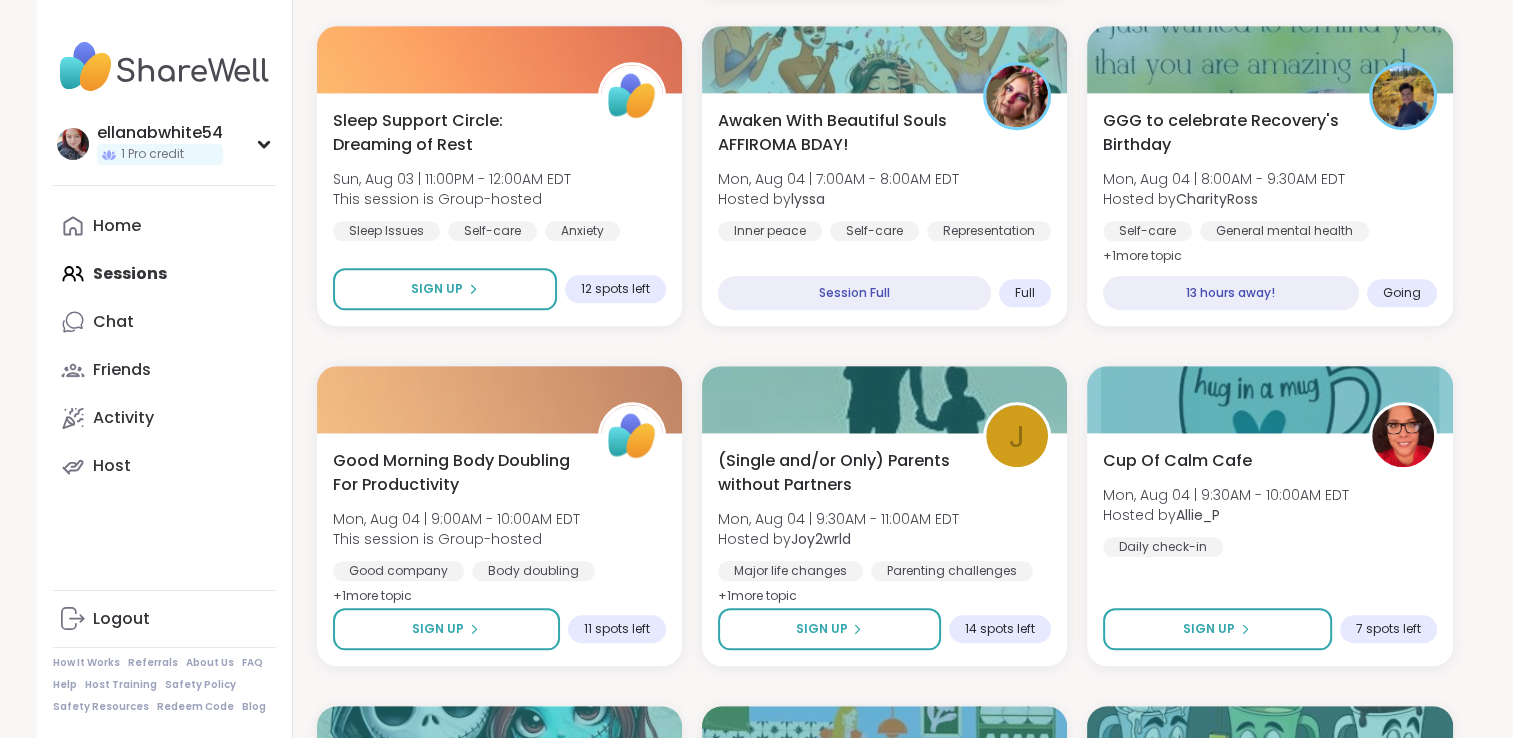 scroll, scrollTop: 2090, scrollLeft: 0, axis: vertical 